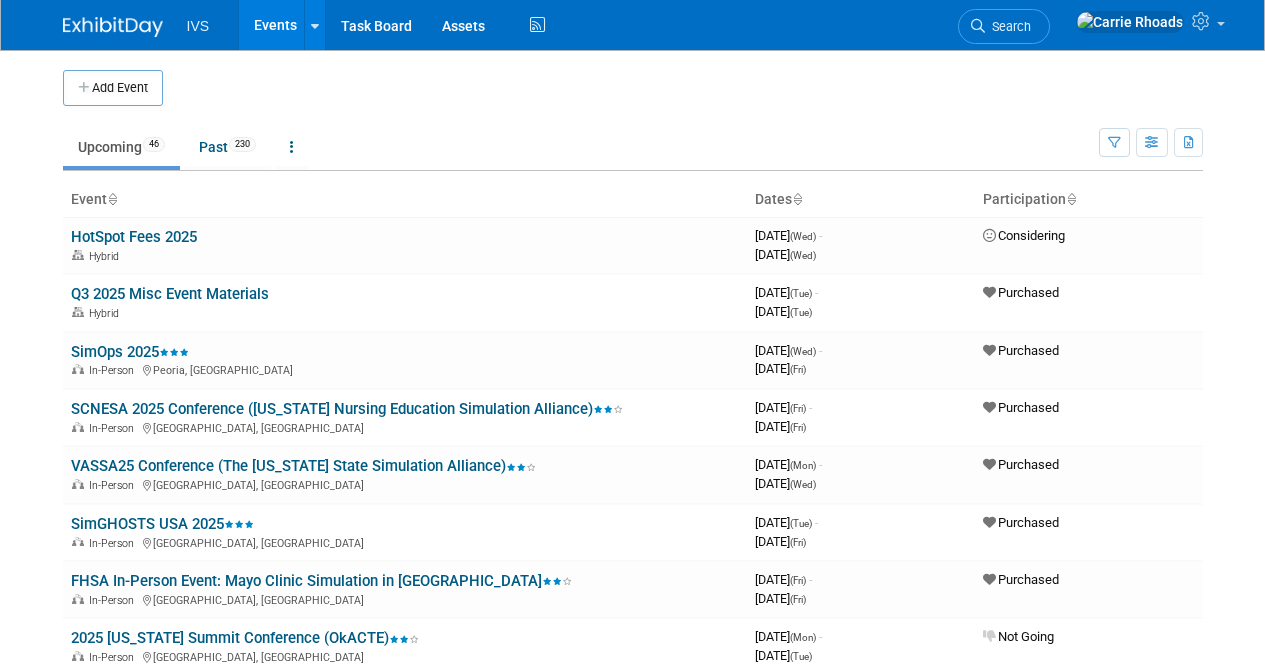 scroll, scrollTop: 0, scrollLeft: 0, axis: both 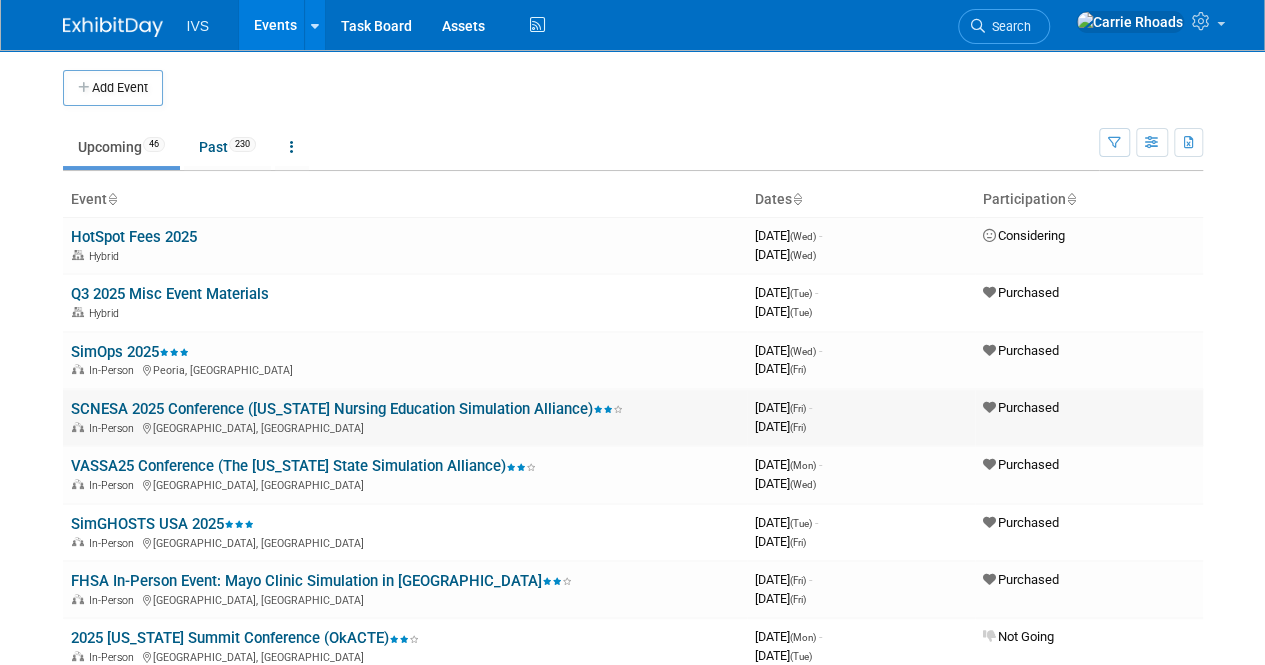 click on "SCNESA 2025 Conference ([US_STATE] Nursing Education Simulation Alliance)" at bounding box center (347, 409) 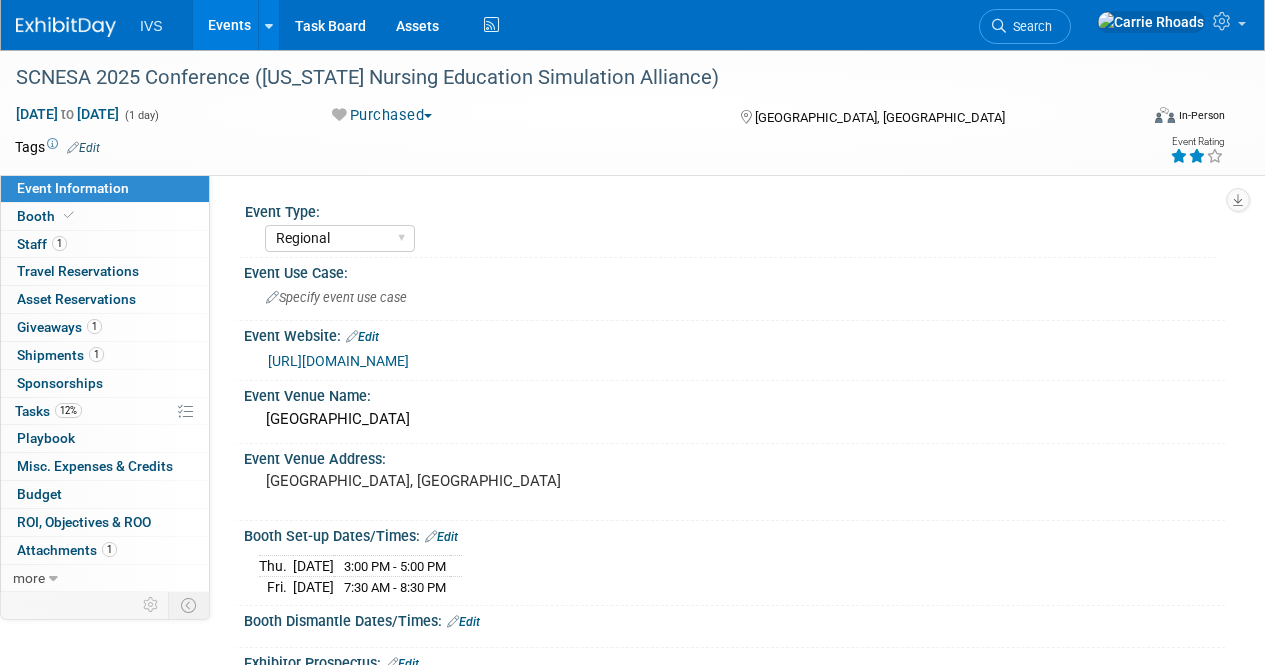 select on "Regional" 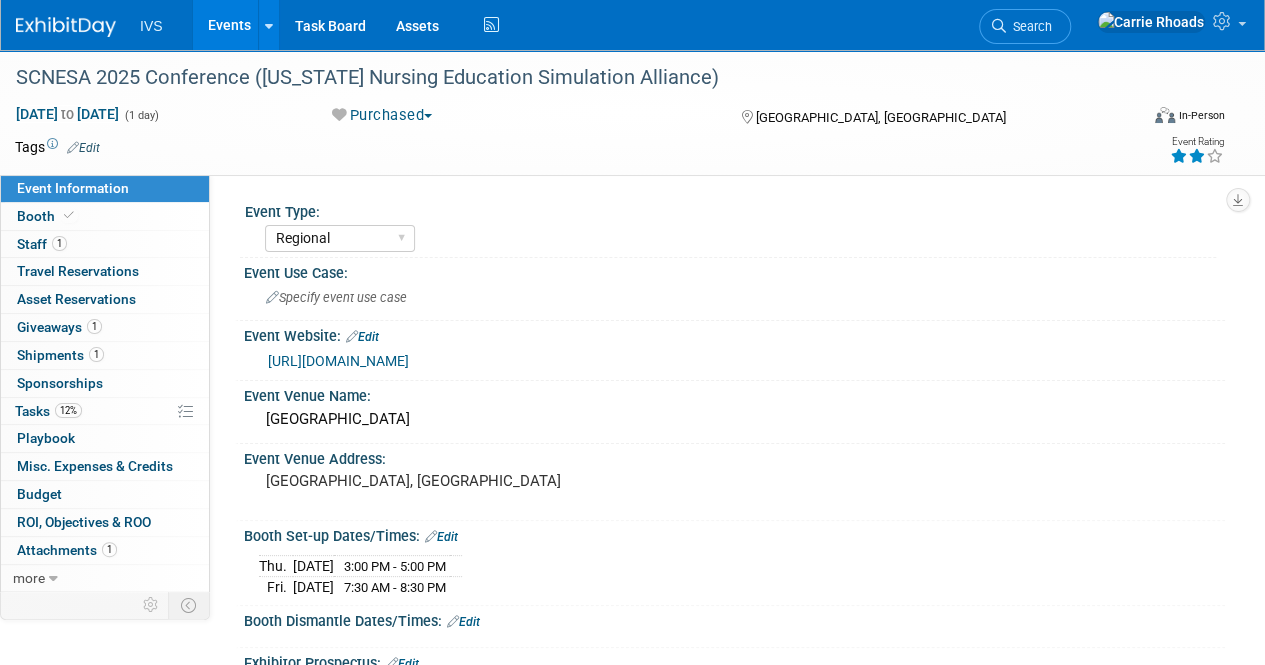 scroll, scrollTop: 0, scrollLeft: 0, axis: both 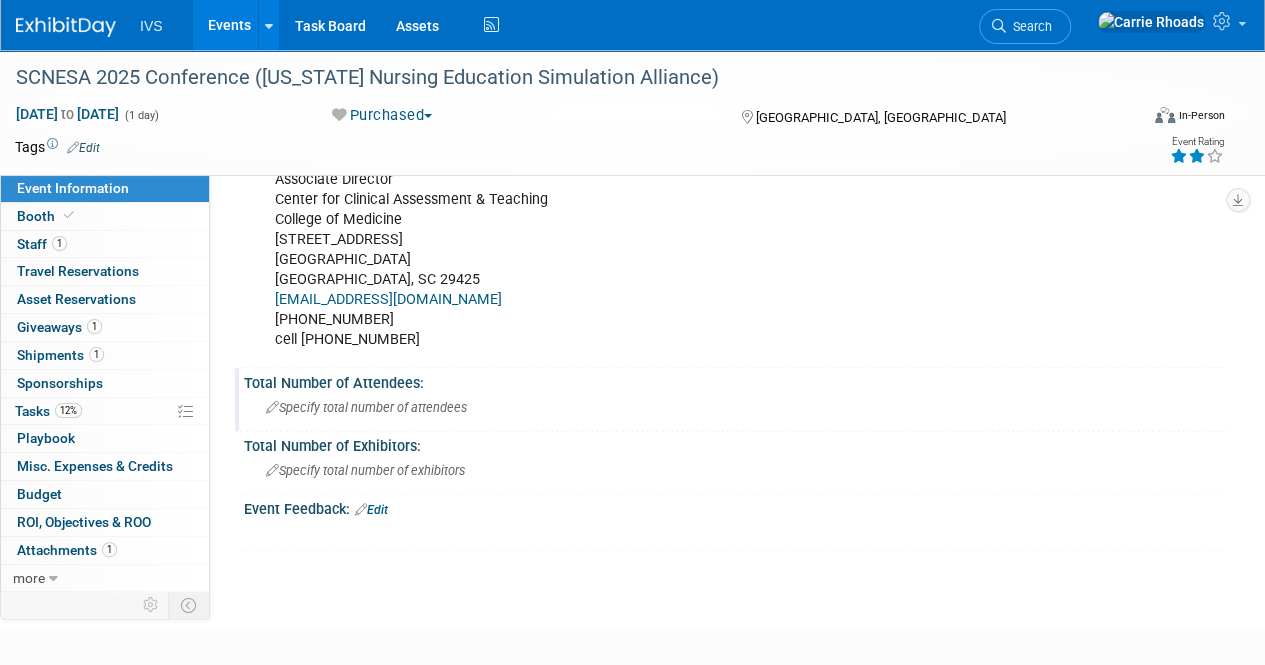 click on "Specify total number of attendees" at bounding box center [366, 407] 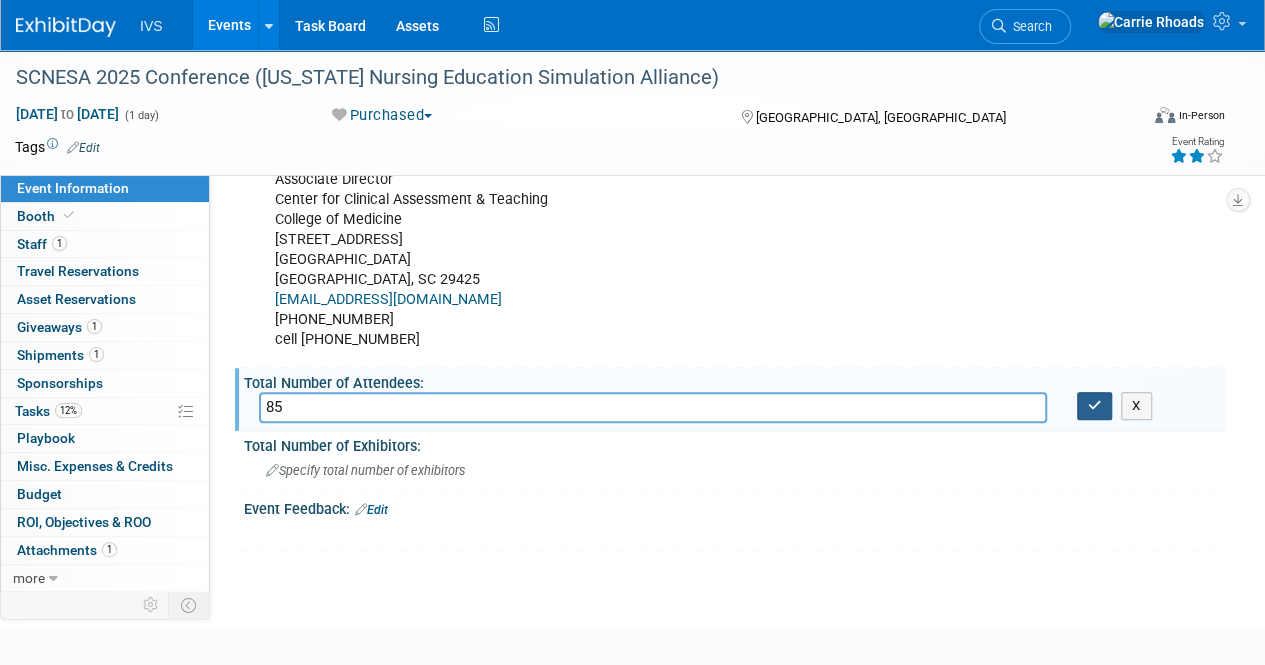 type on "85" 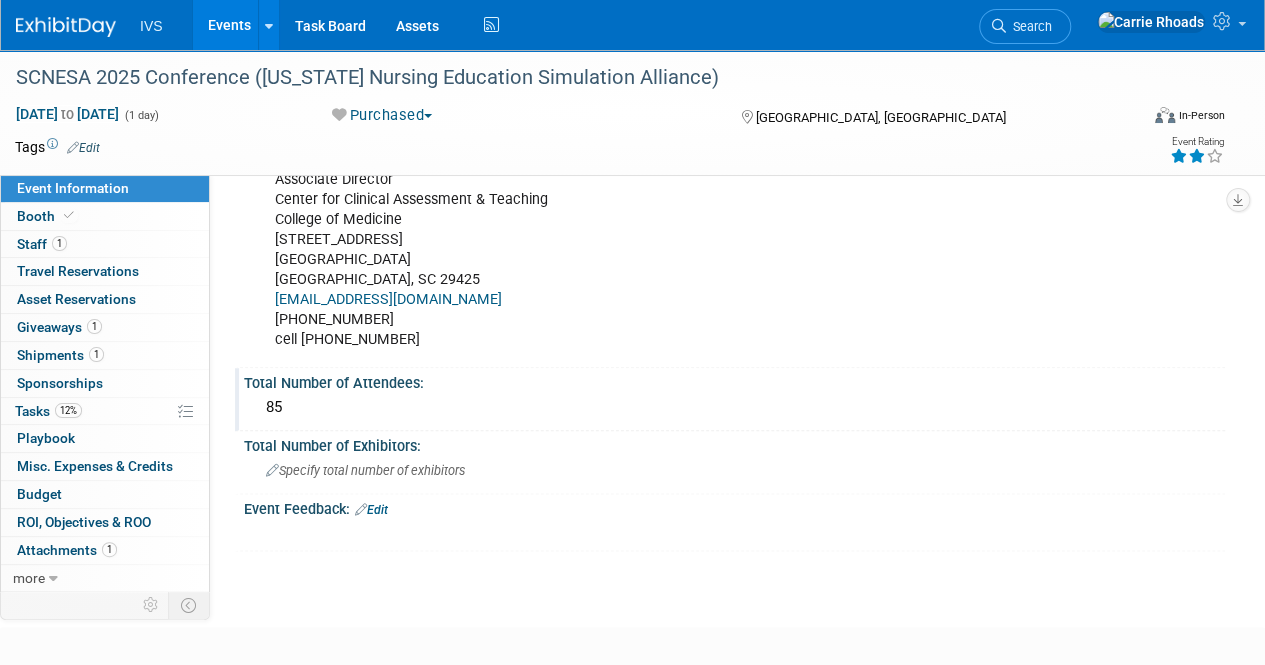 click at bounding box center [66, 27] 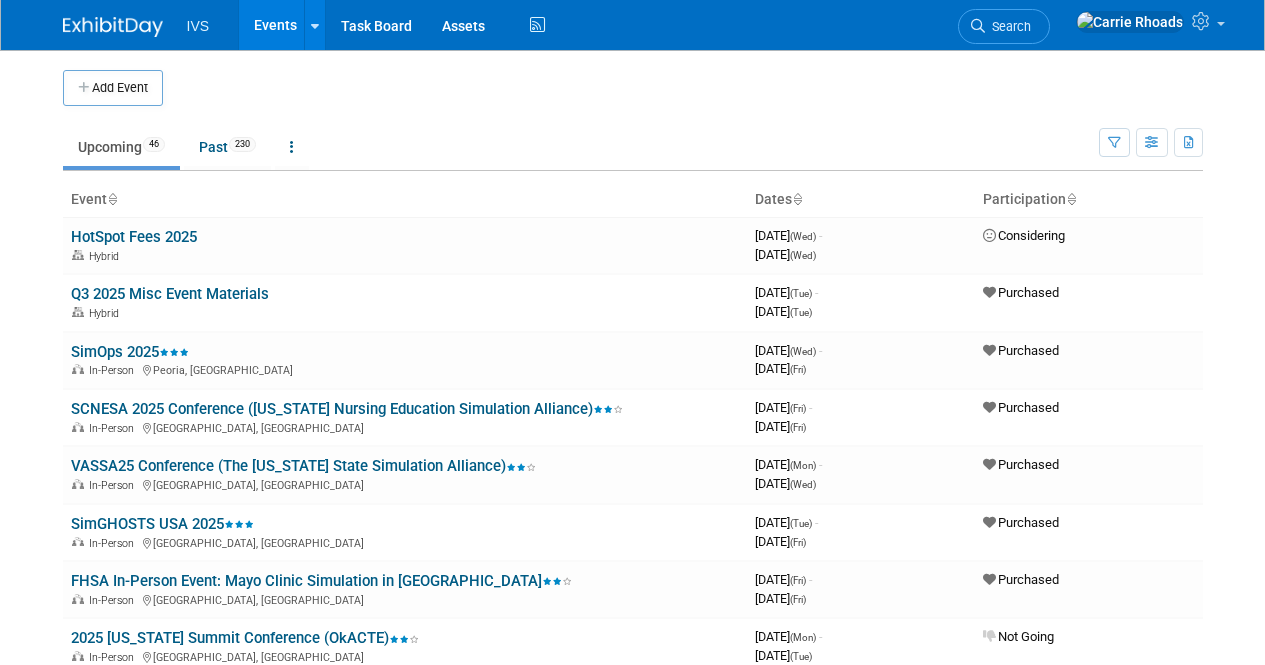 scroll, scrollTop: 0, scrollLeft: 0, axis: both 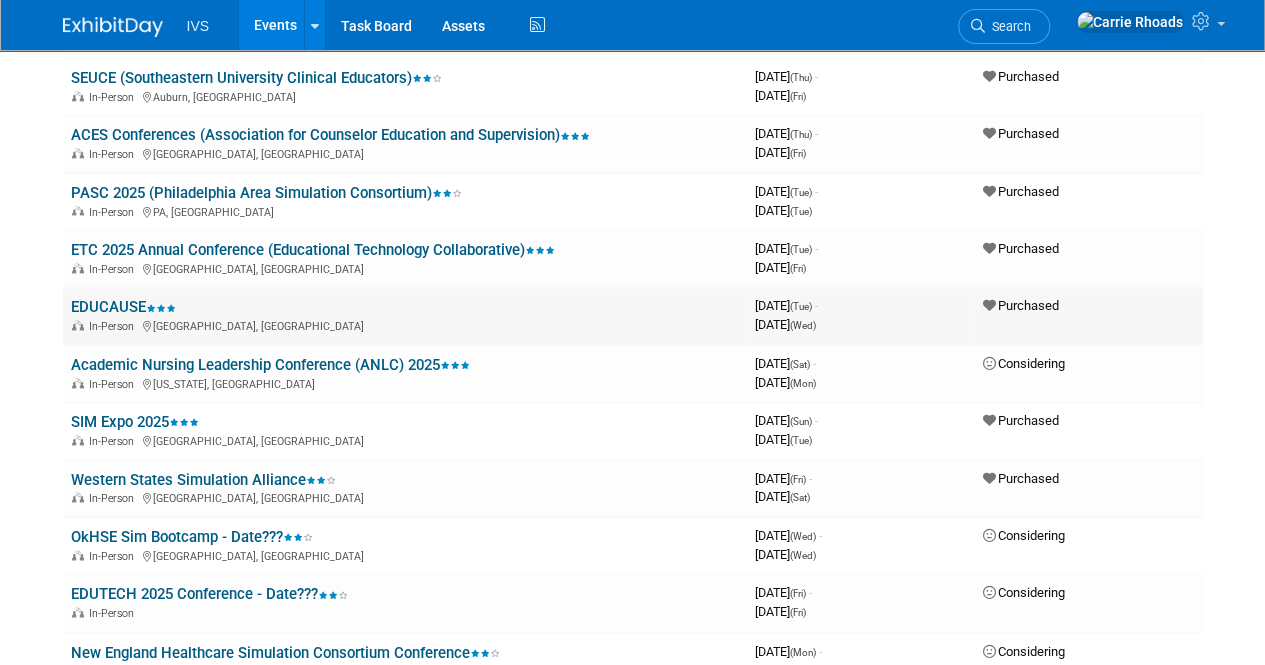 click on "EDUCAUSE" at bounding box center (123, 307) 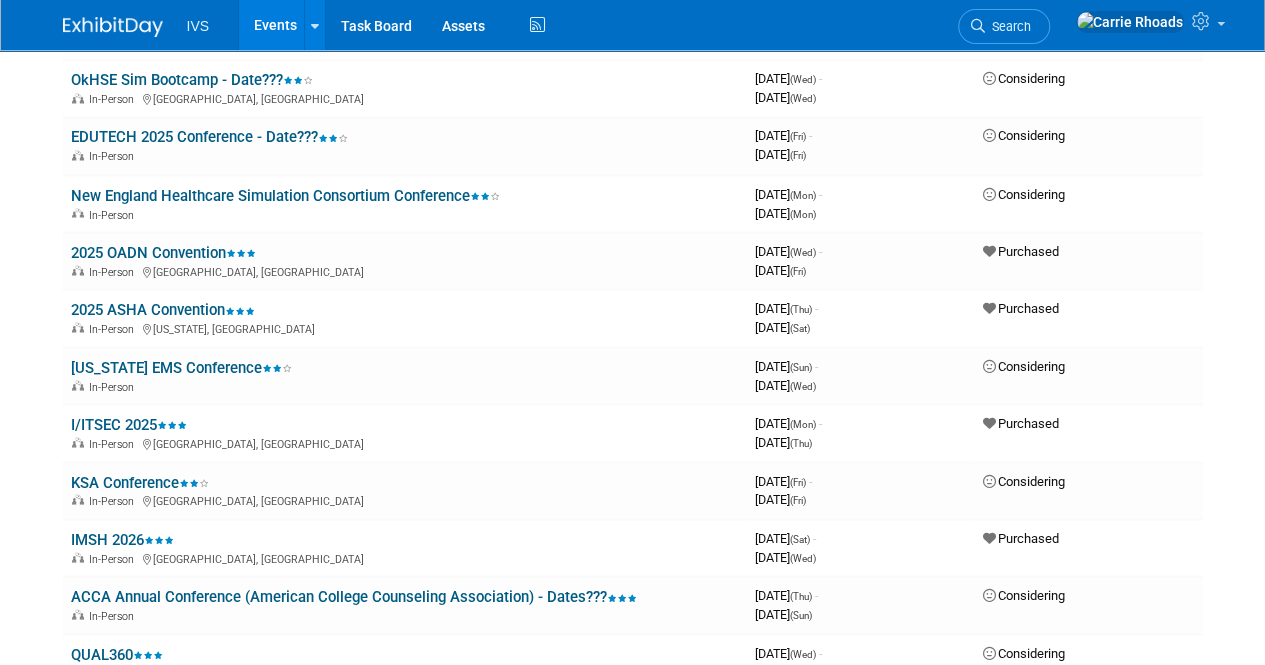 scroll, scrollTop: 1702, scrollLeft: 0, axis: vertical 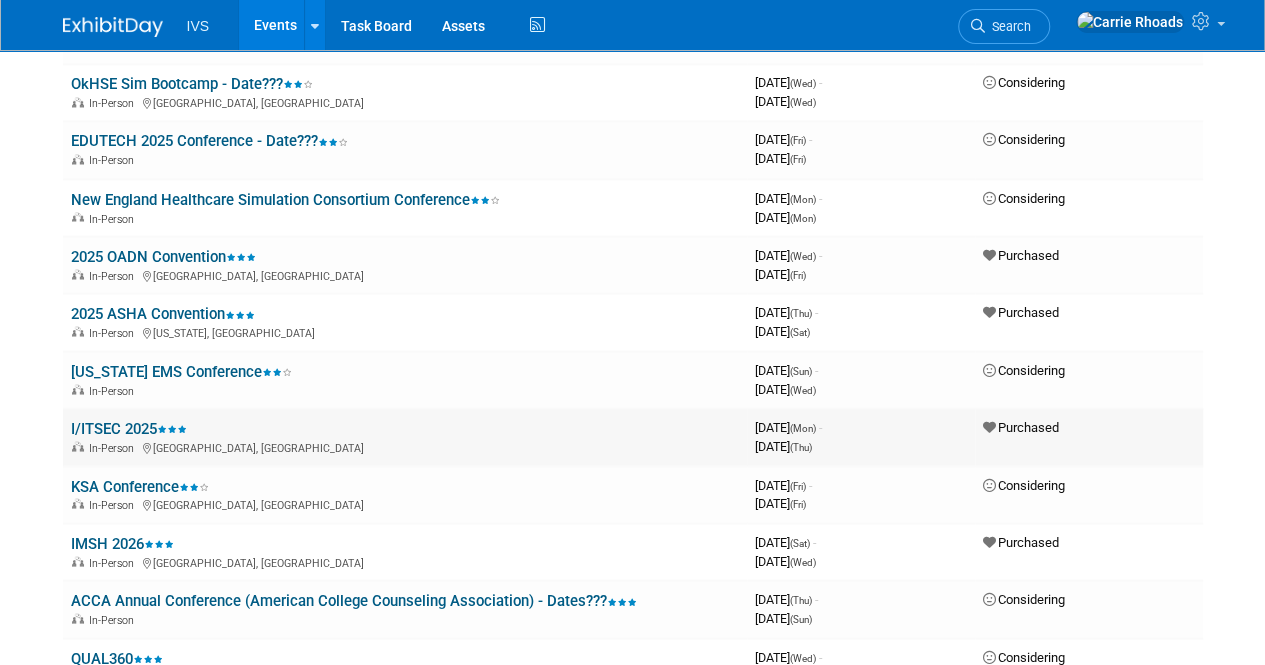 click on "I/ITSEC 2025" at bounding box center [129, 428] 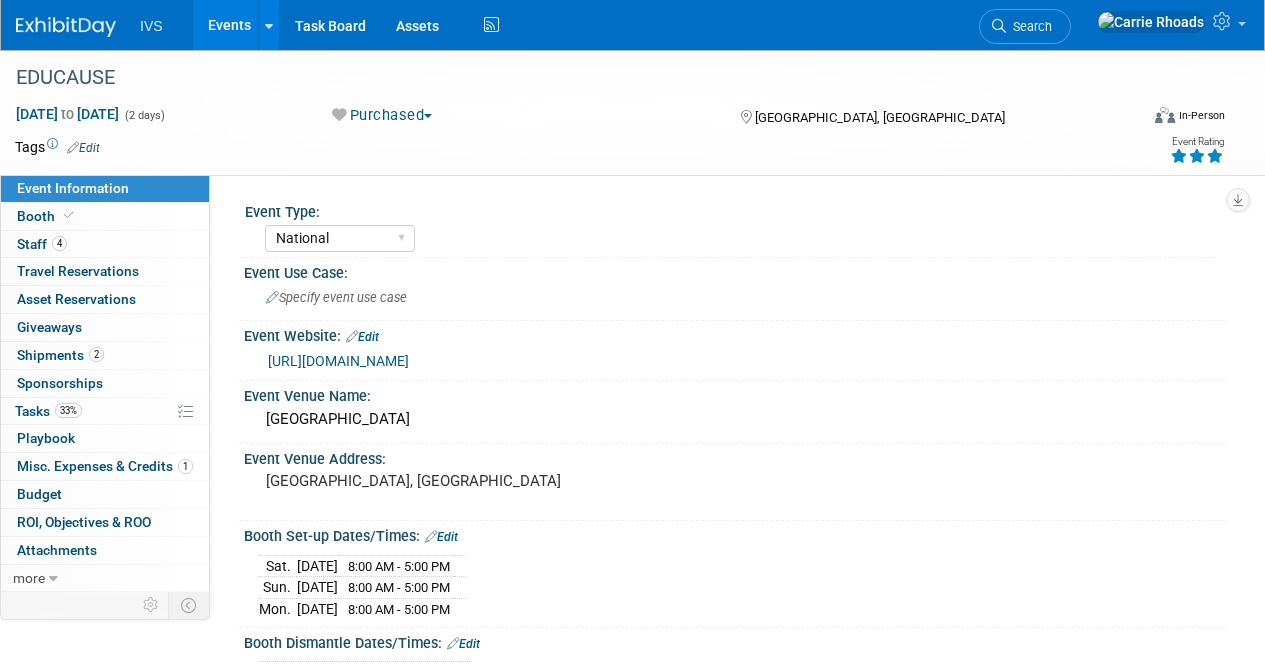 select on "National" 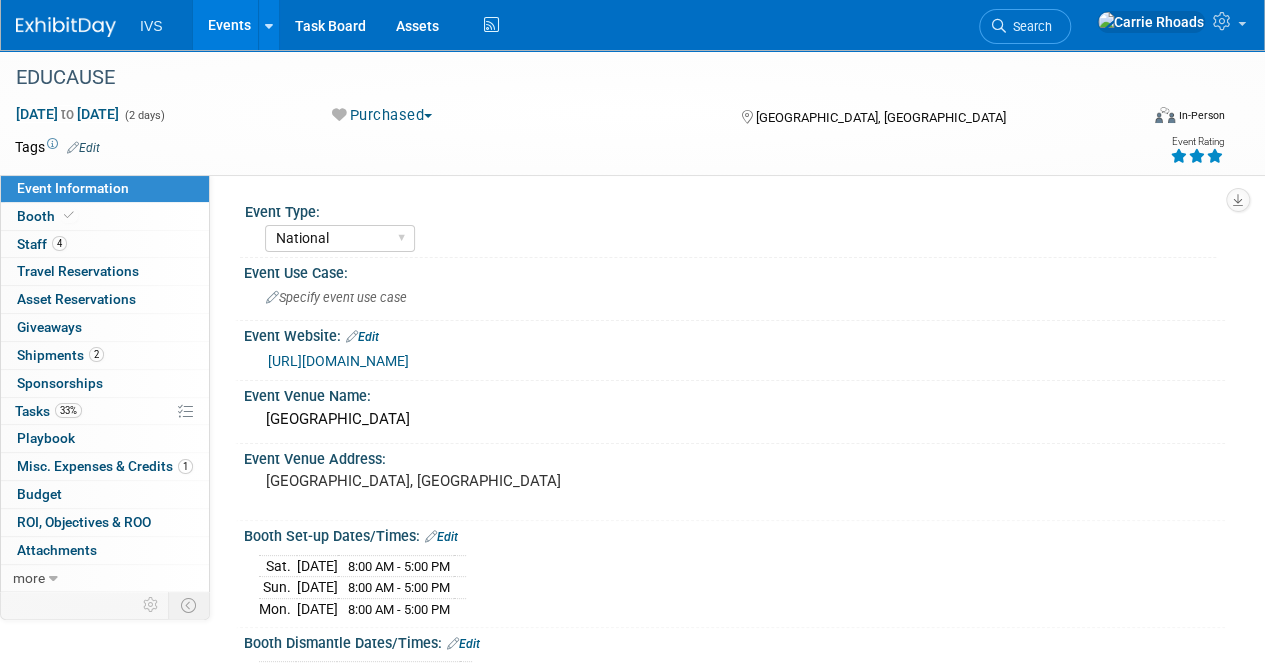scroll, scrollTop: 0, scrollLeft: 0, axis: both 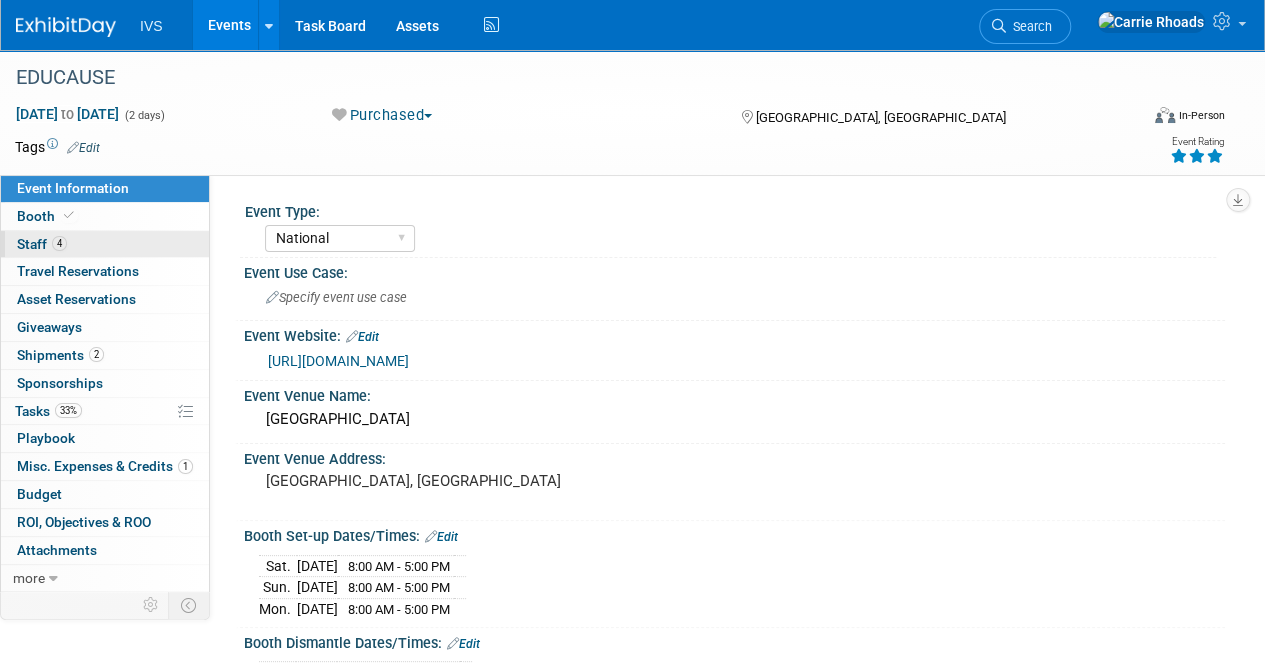 click on "Staff 4" at bounding box center [42, 244] 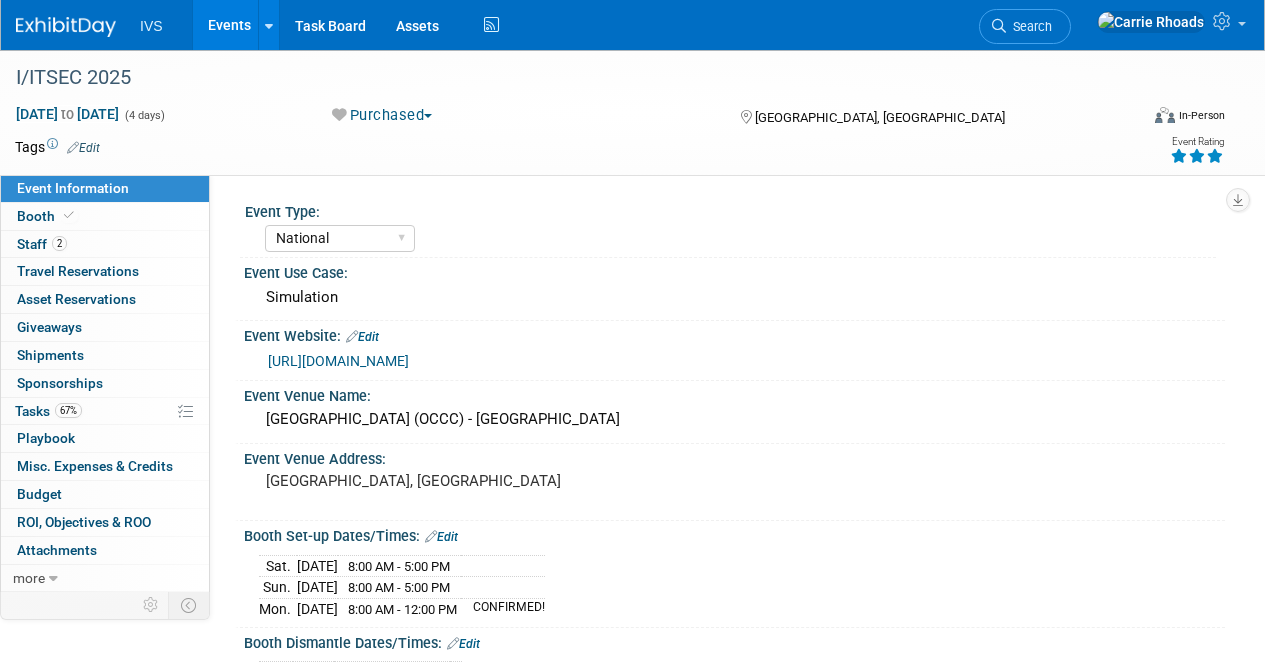 select on "National" 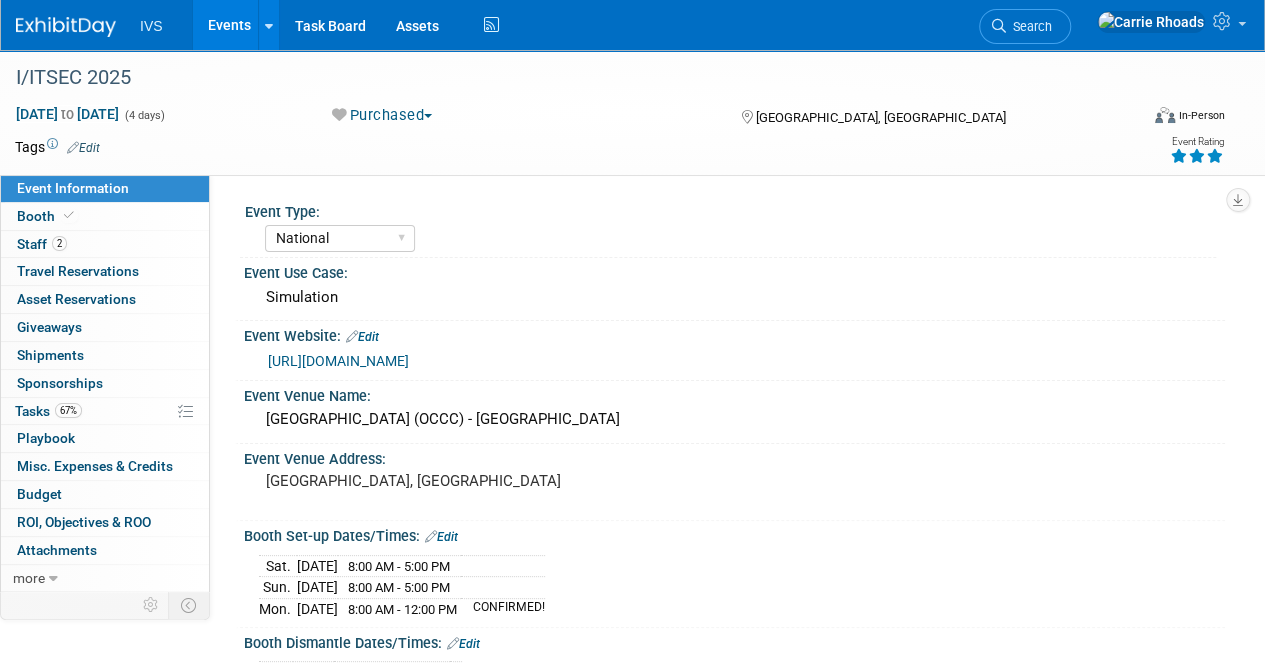 scroll, scrollTop: 0, scrollLeft: 0, axis: both 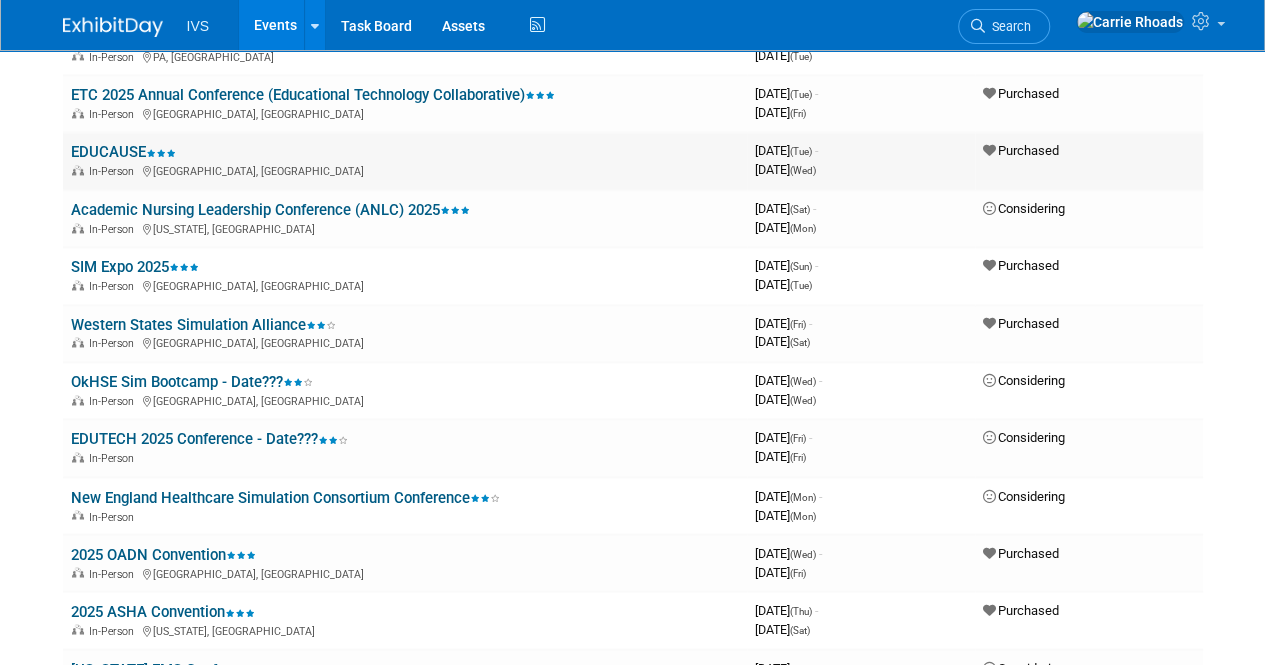 click on "EDUCAUSE" at bounding box center (123, 152) 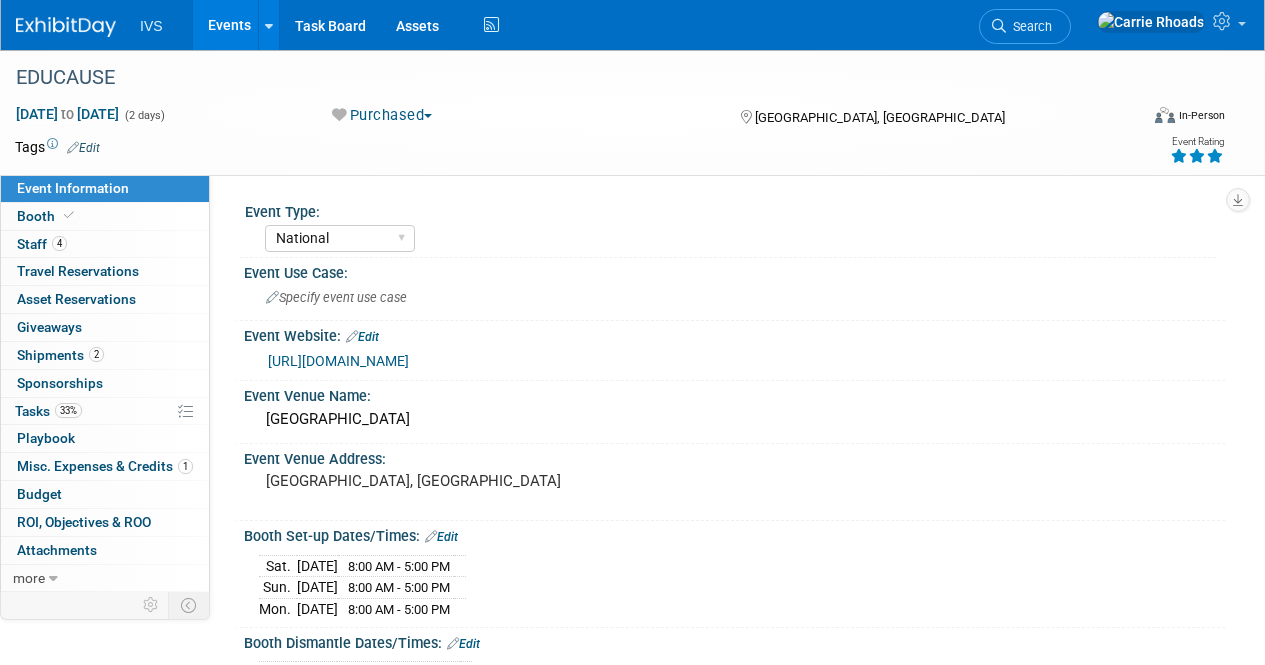 select on "National" 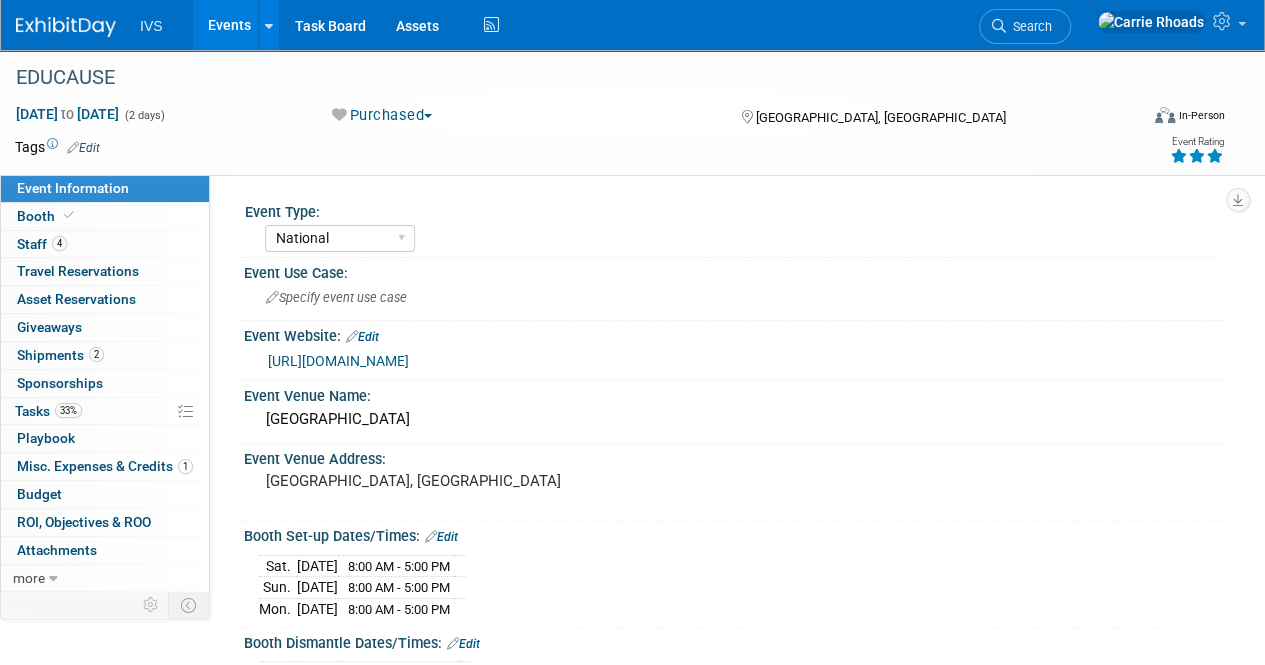scroll, scrollTop: 0, scrollLeft: 0, axis: both 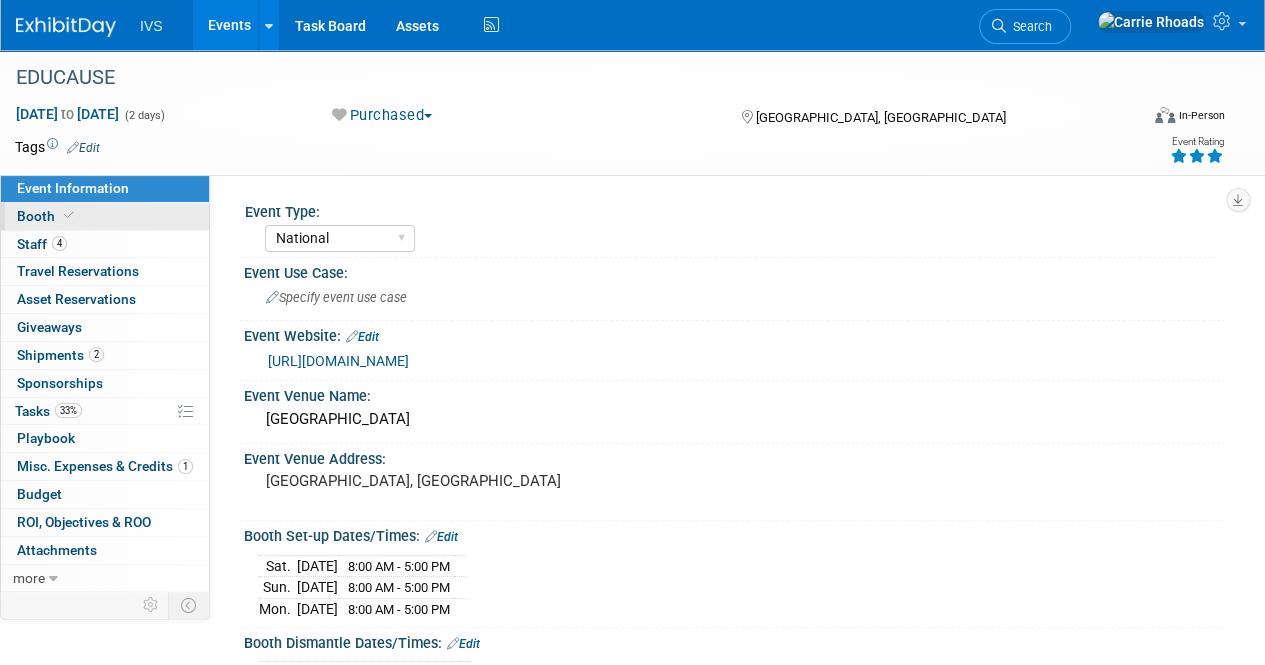 click on "Booth" at bounding box center [47, 216] 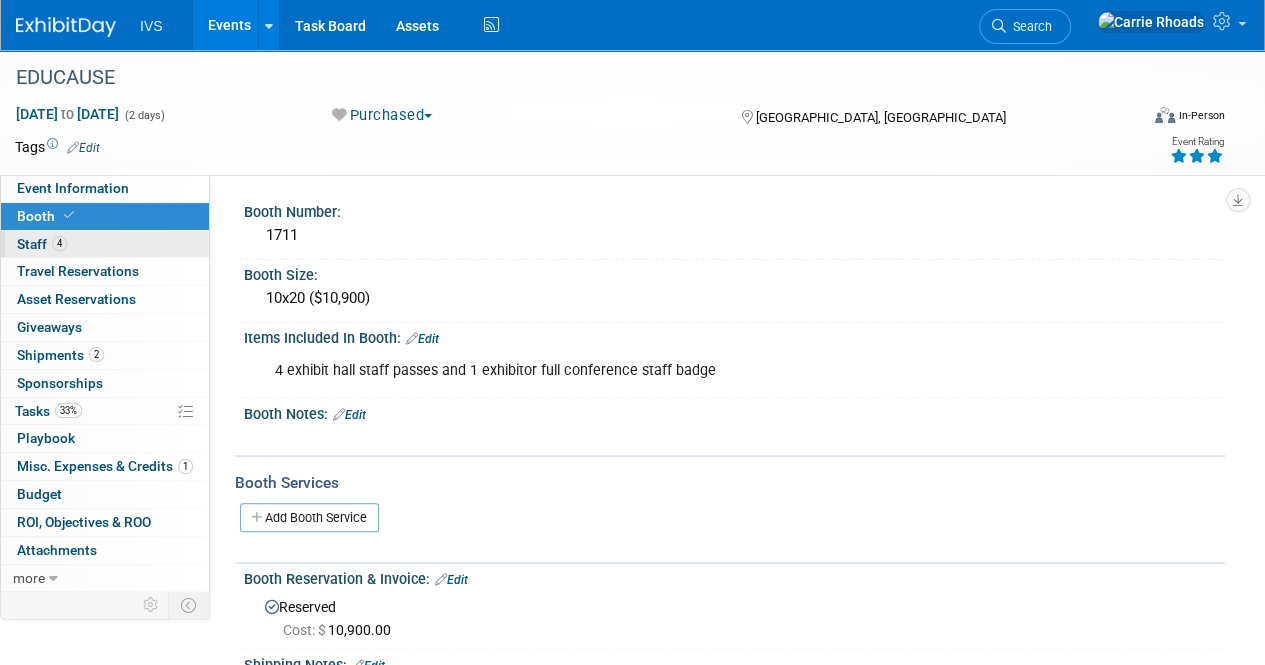 click on "Staff 4" at bounding box center [42, 244] 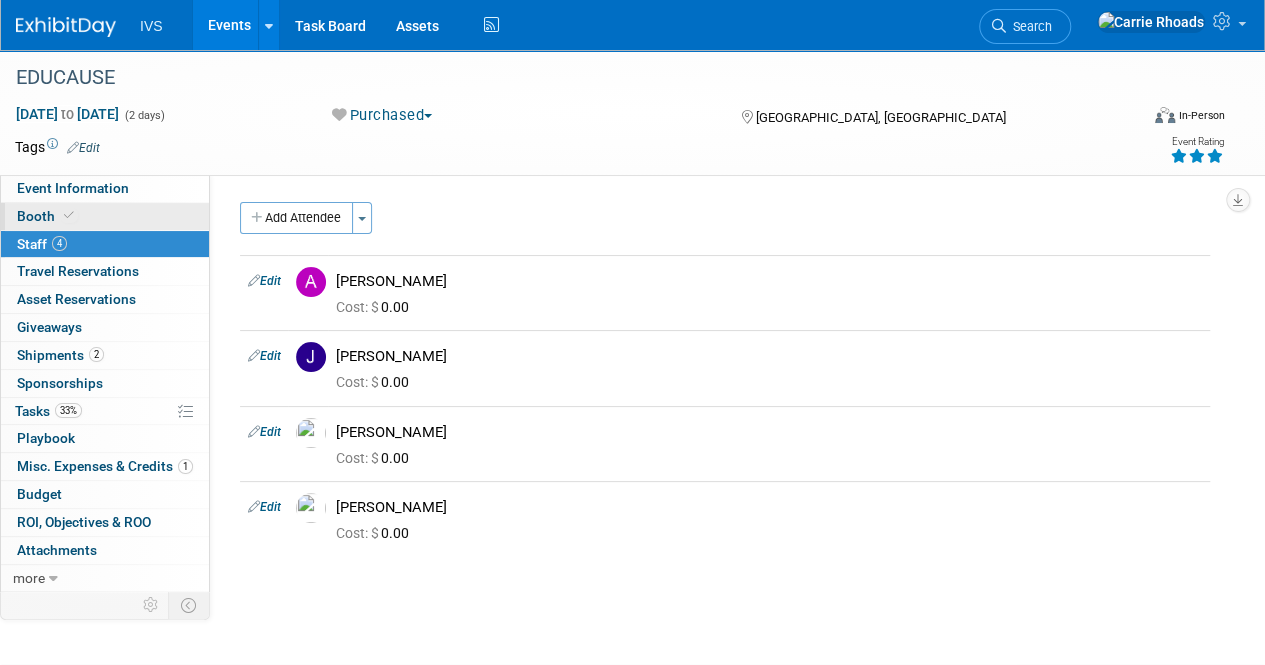 click on "Booth" at bounding box center (47, 216) 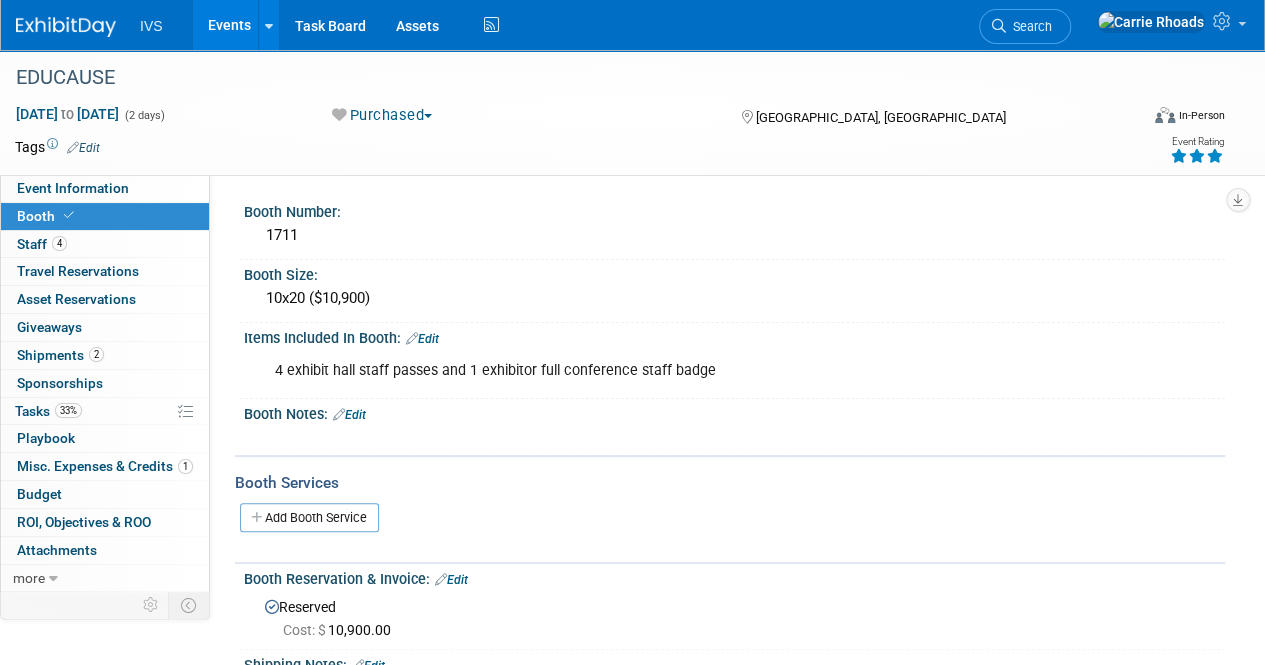 click at bounding box center (66, 27) 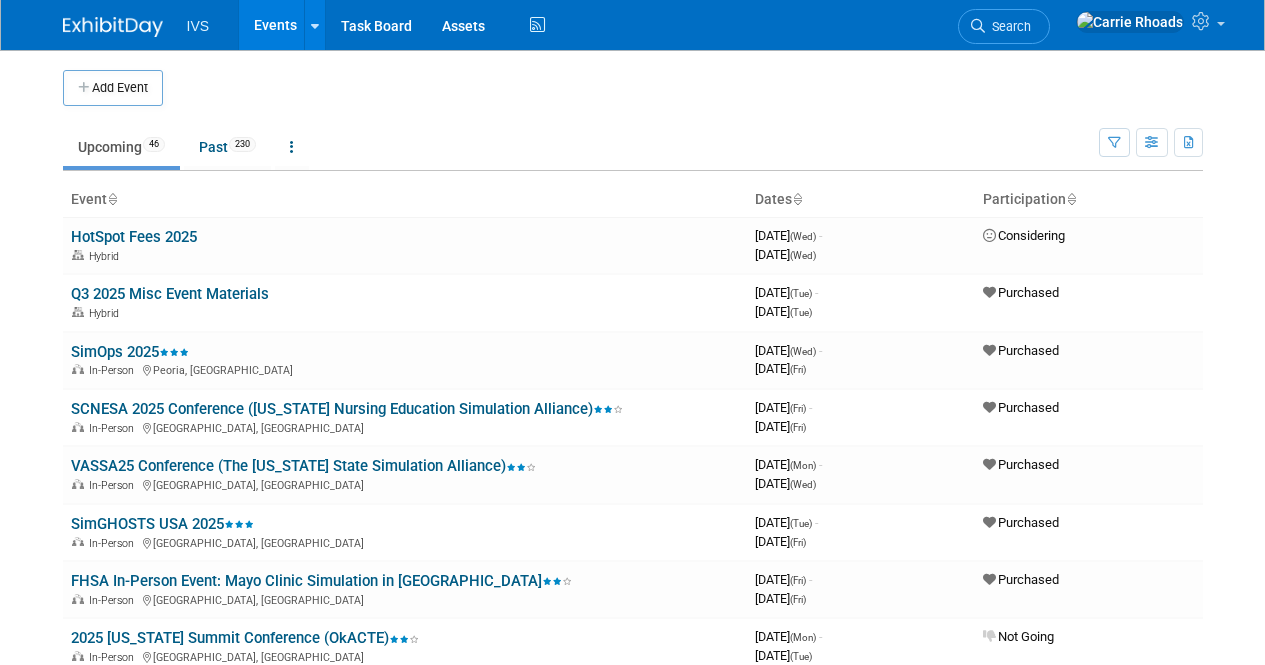 scroll, scrollTop: 0, scrollLeft: 0, axis: both 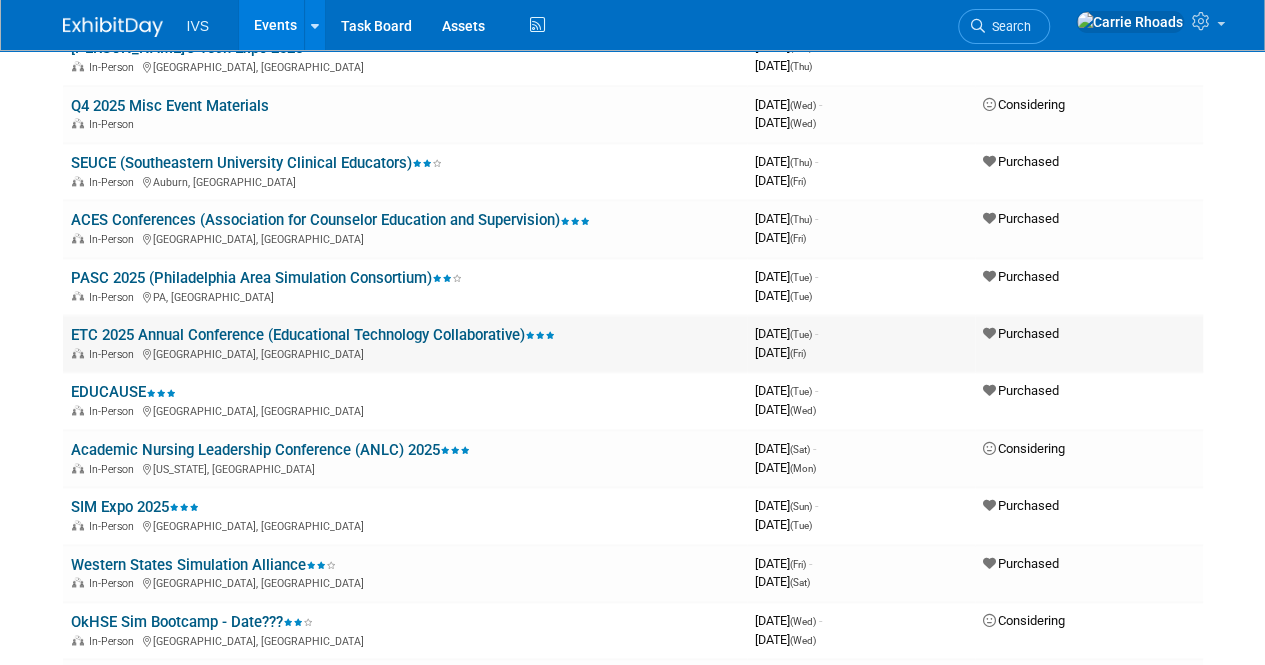 click on "ETC 2025 Annual Conference (Educational Technology Collaborative)" at bounding box center (313, 335) 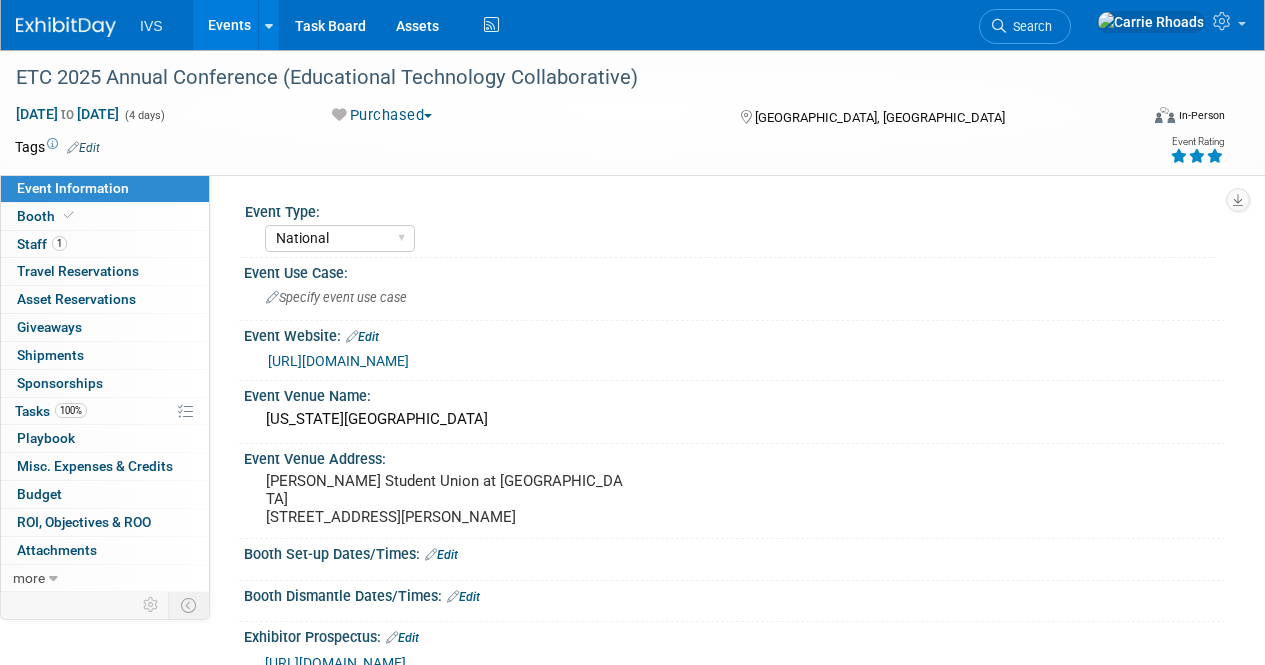 select on "National" 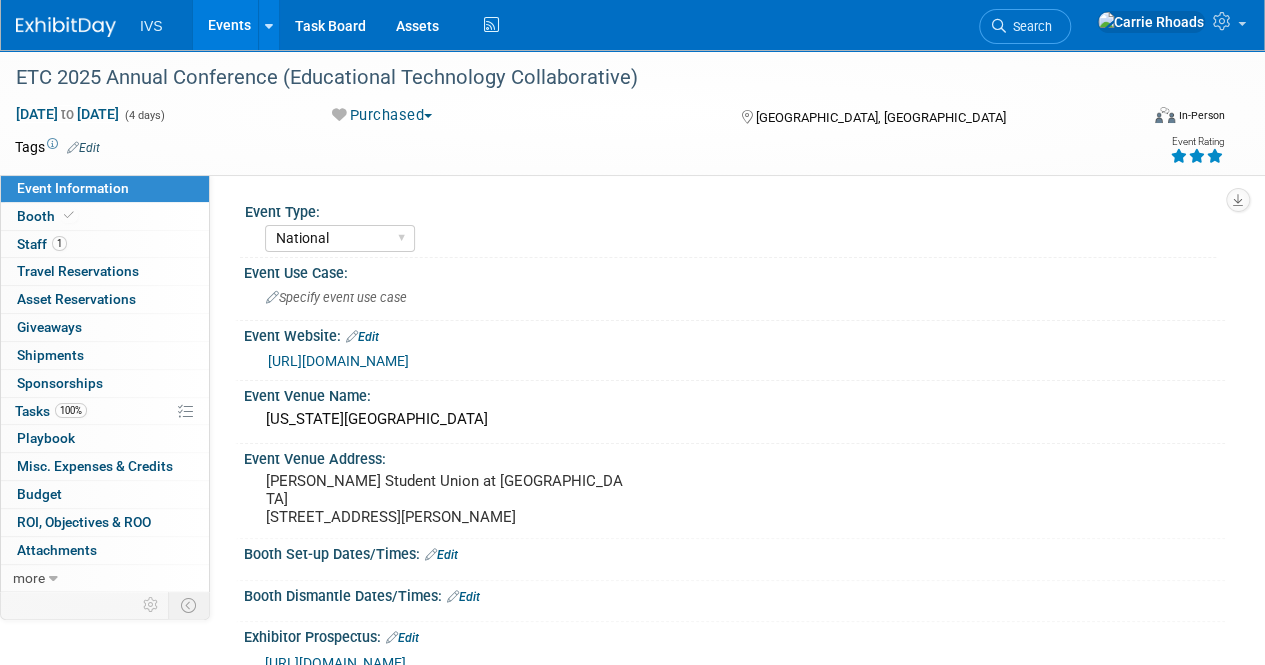 scroll, scrollTop: 0, scrollLeft: 0, axis: both 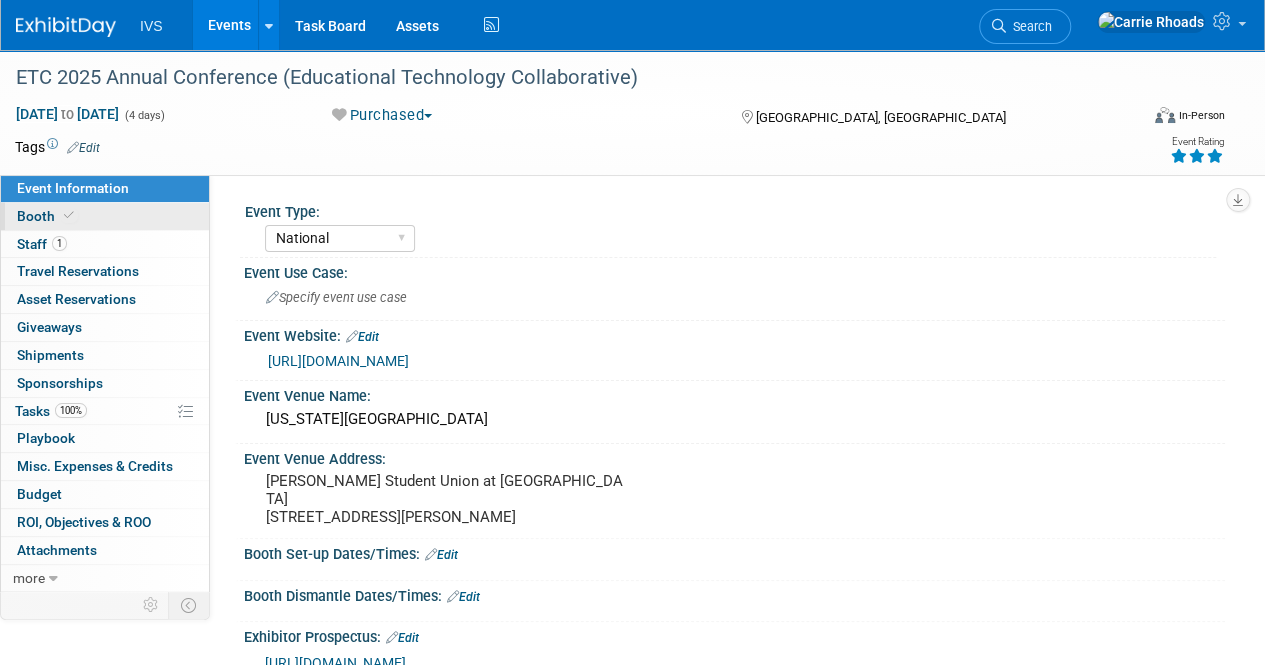 click on "Booth" at bounding box center (105, 216) 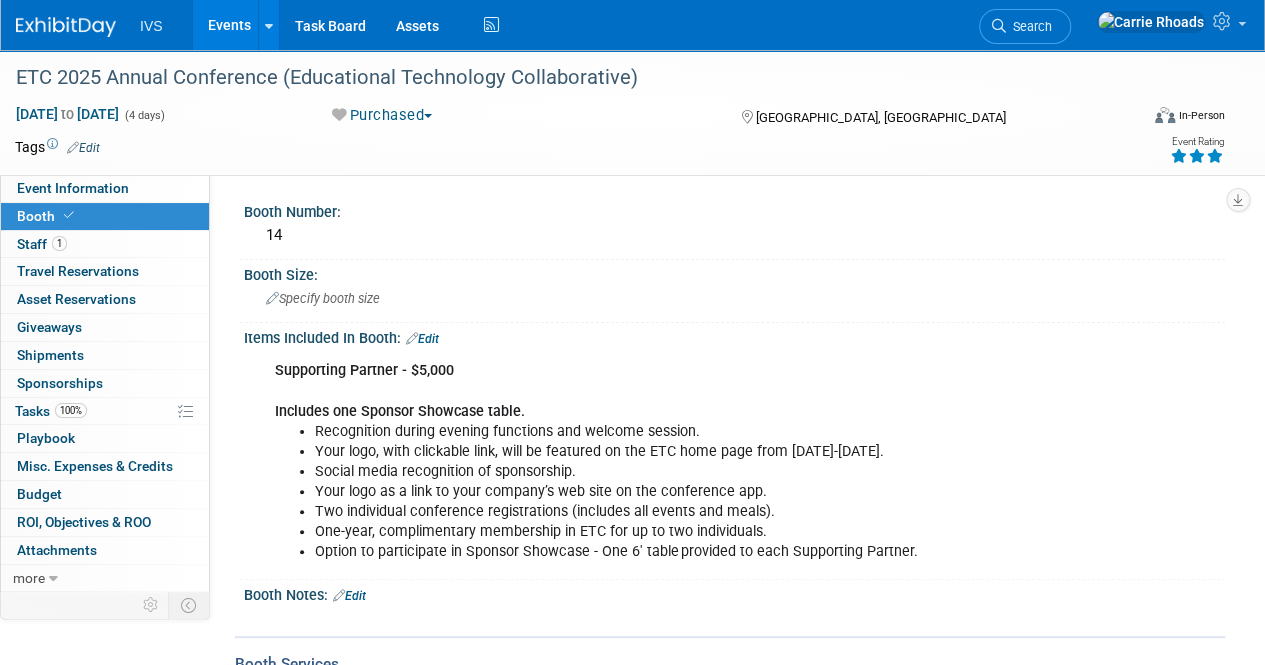 click at bounding box center (66, 27) 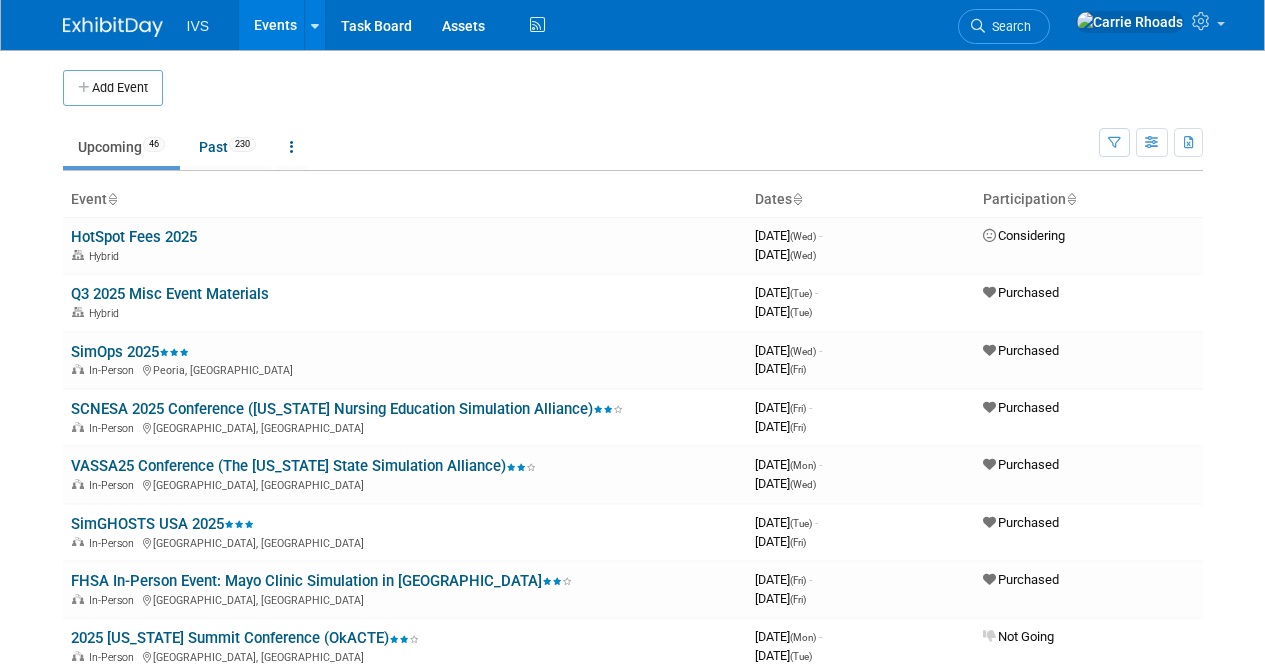 scroll, scrollTop: 0, scrollLeft: 0, axis: both 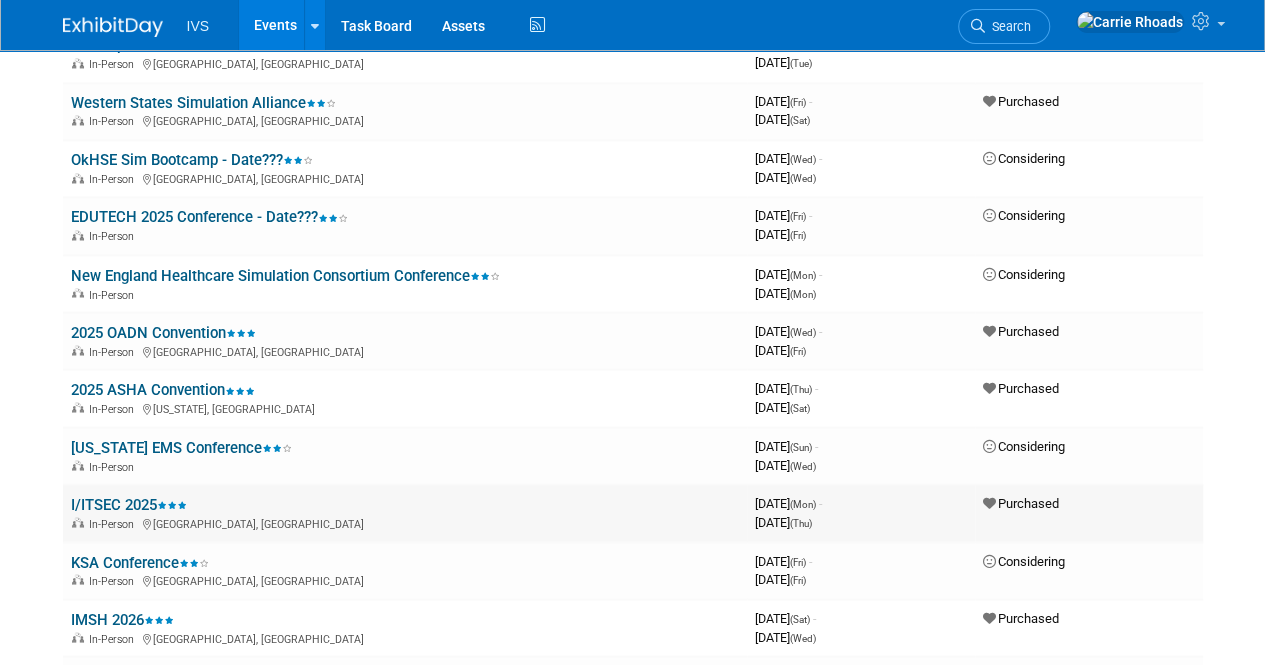 click on "I/ITSEC 2025" at bounding box center [129, 504] 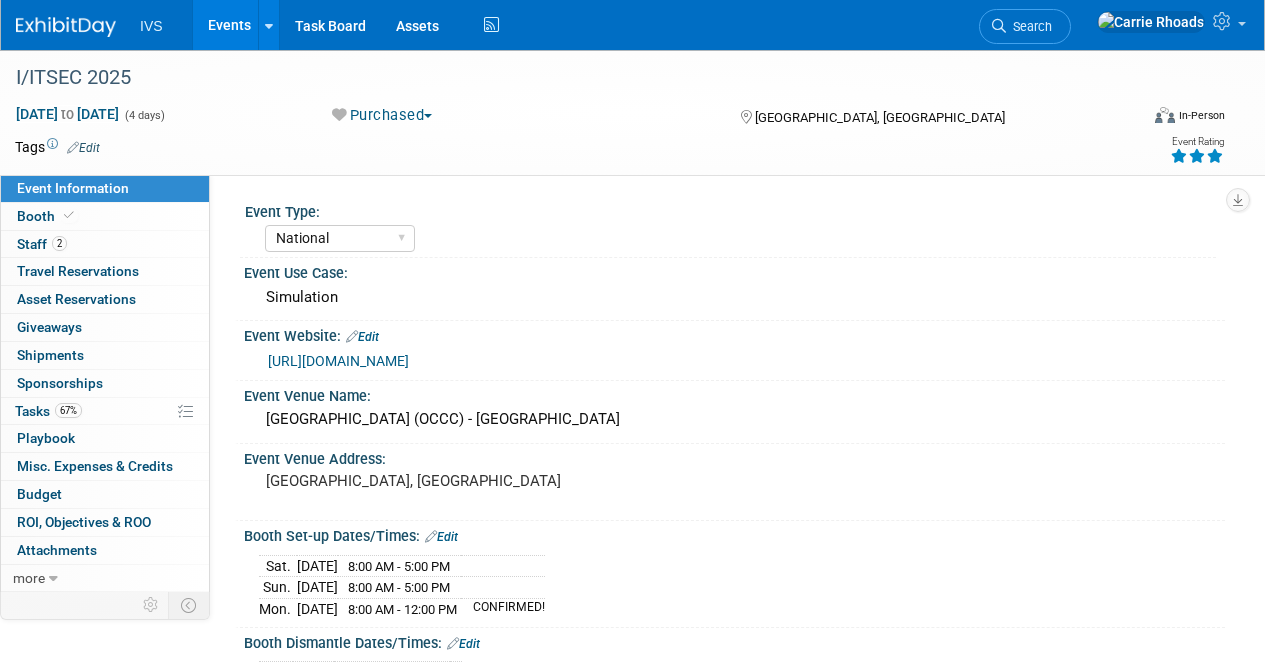 select on "National" 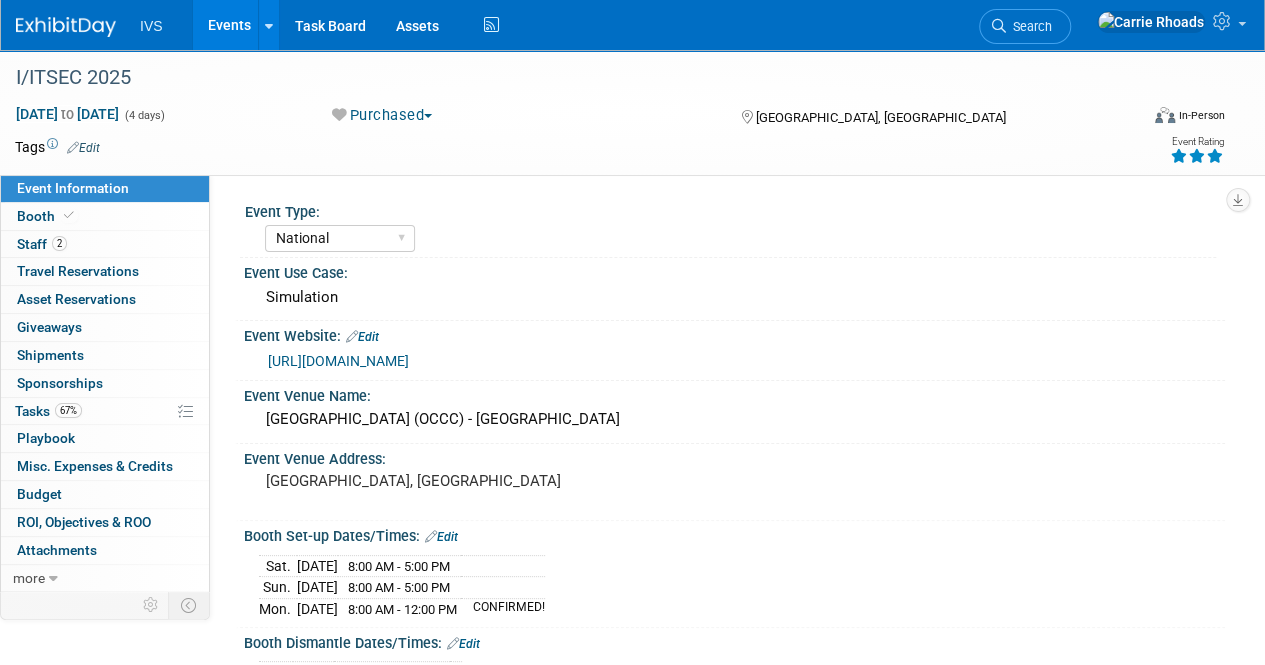 scroll, scrollTop: 0, scrollLeft: 0, axis: both 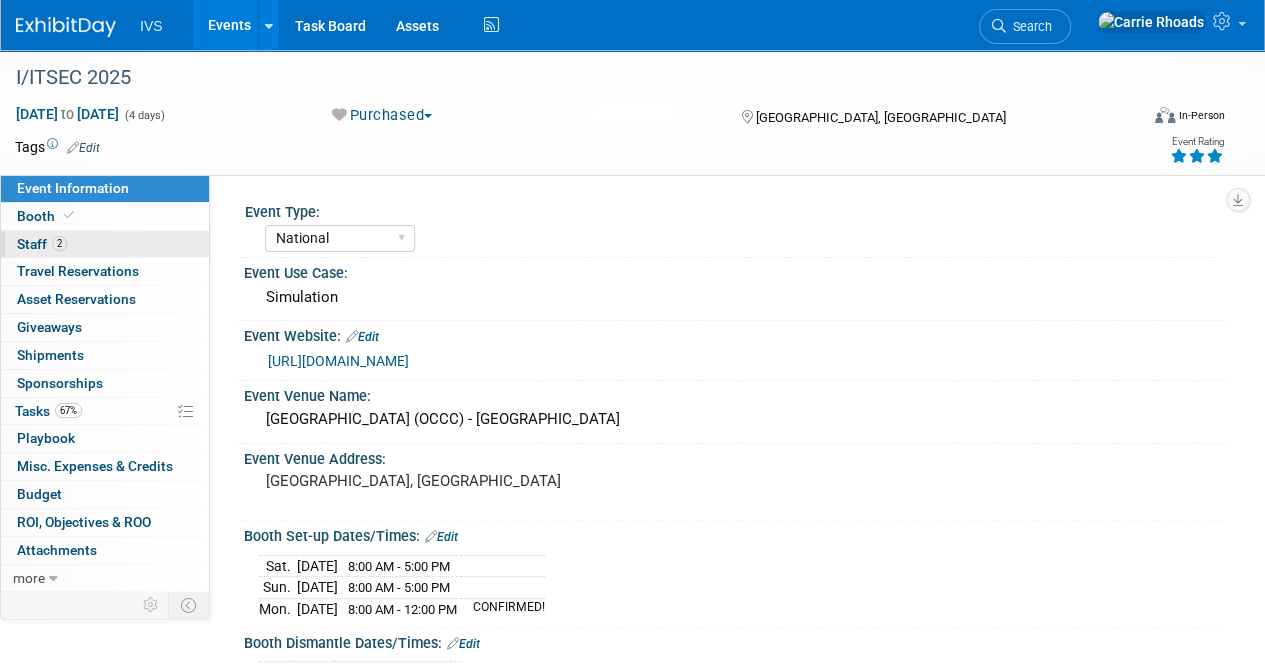 click on "Staff 2" at bounding box center (42, 244) 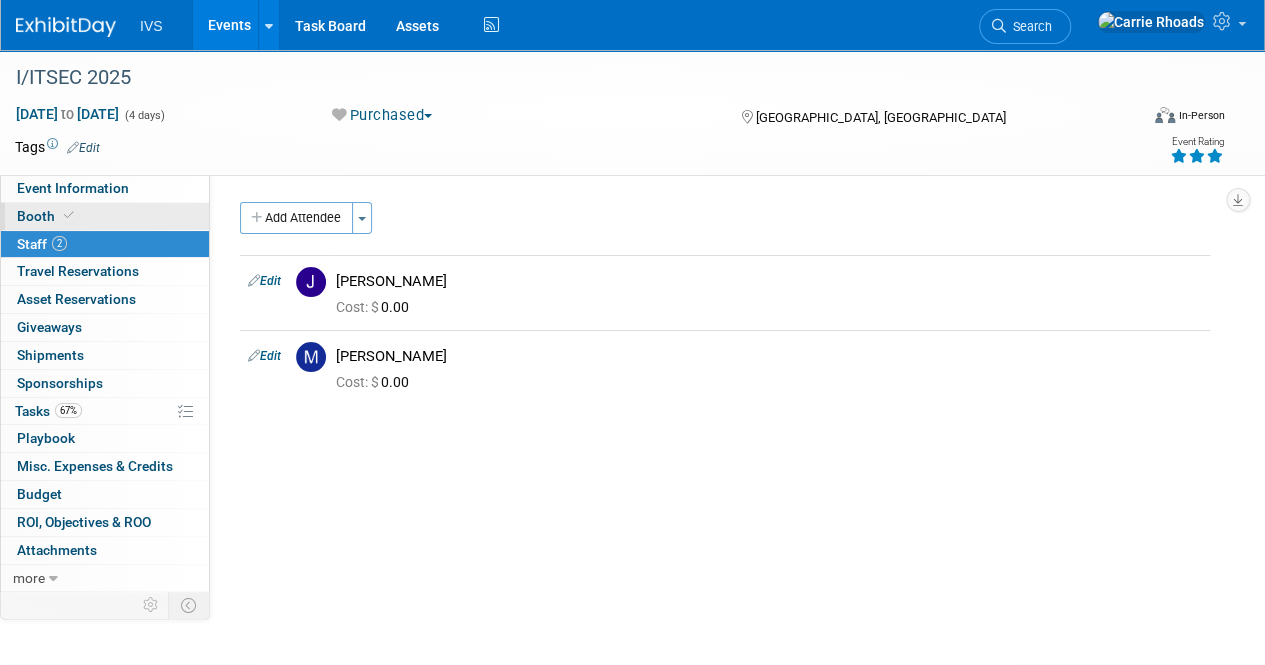 click on "Booth" at bounding box center [47, 216] 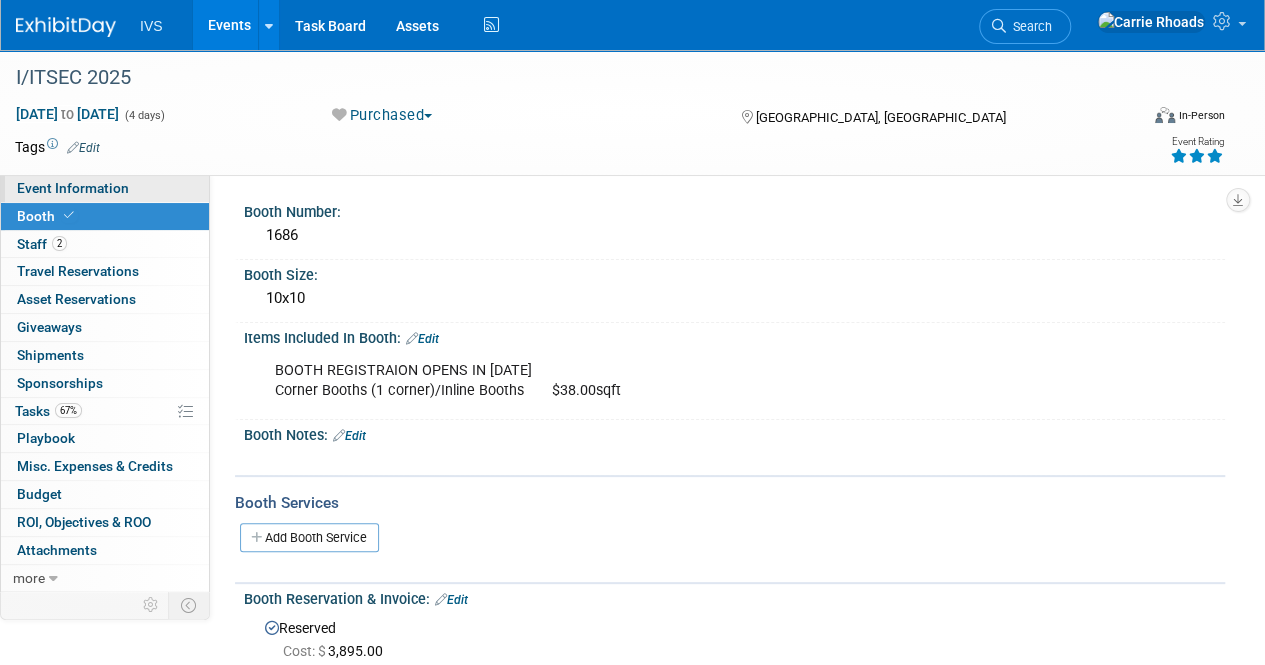 click on "Event Information" at bounding box center (73, 188) 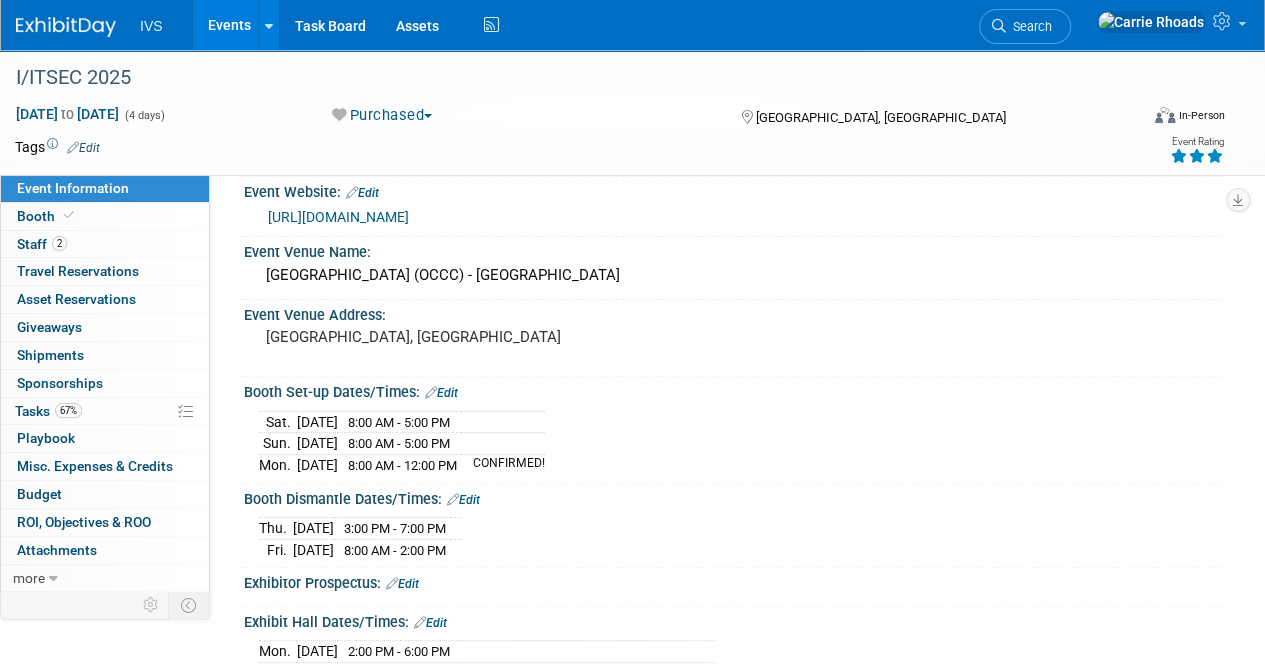 scroll, scrollTop: 0, scrollLeft: 0, axis: both 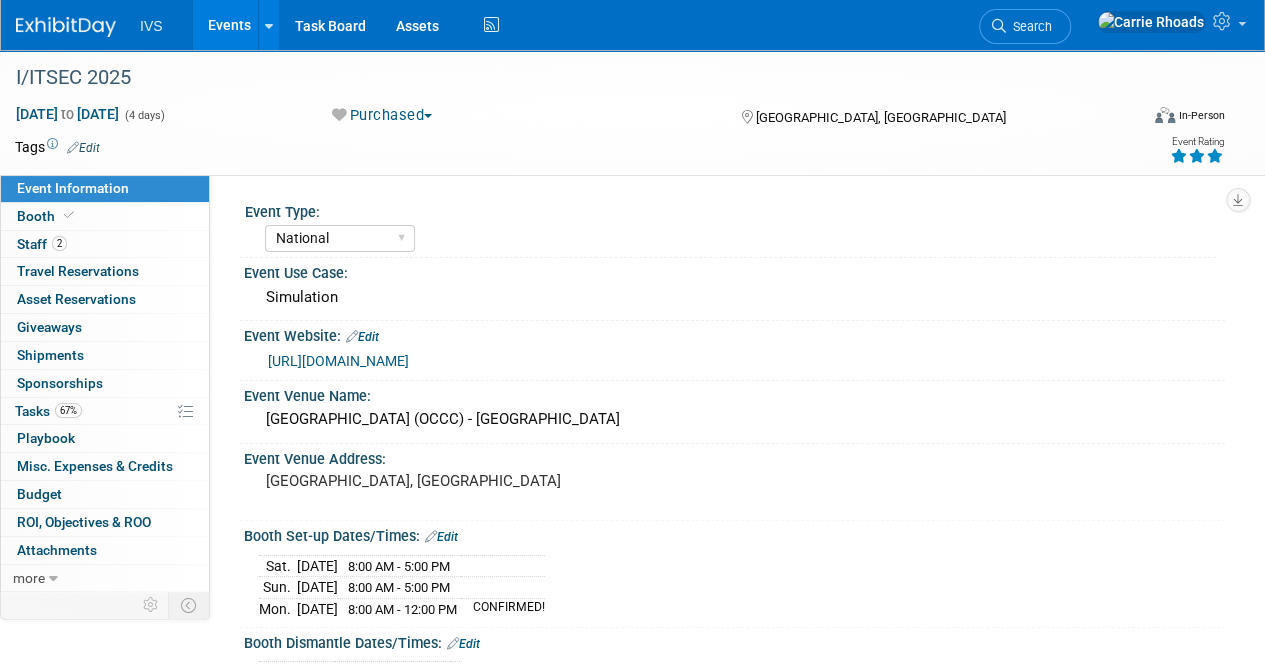 click on "https://www.iitsec.org/" at bounding box center [338, 361] 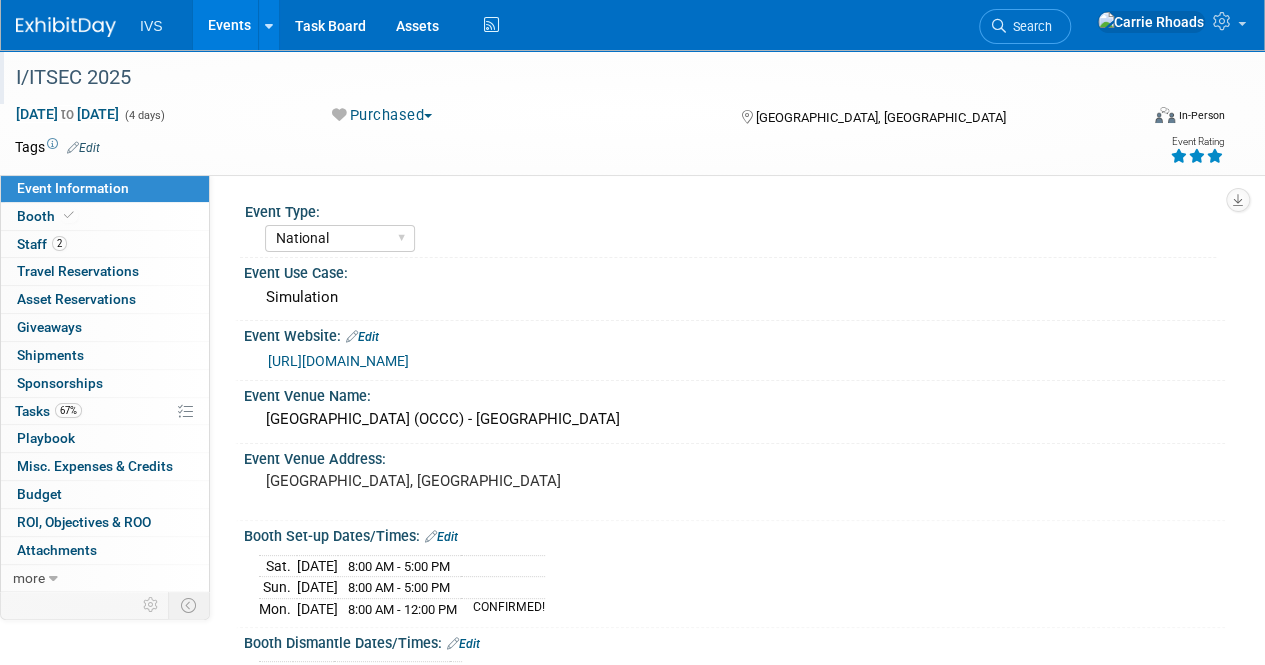 click on "I/ITSEC 2025" at bounding box center (565, 78) 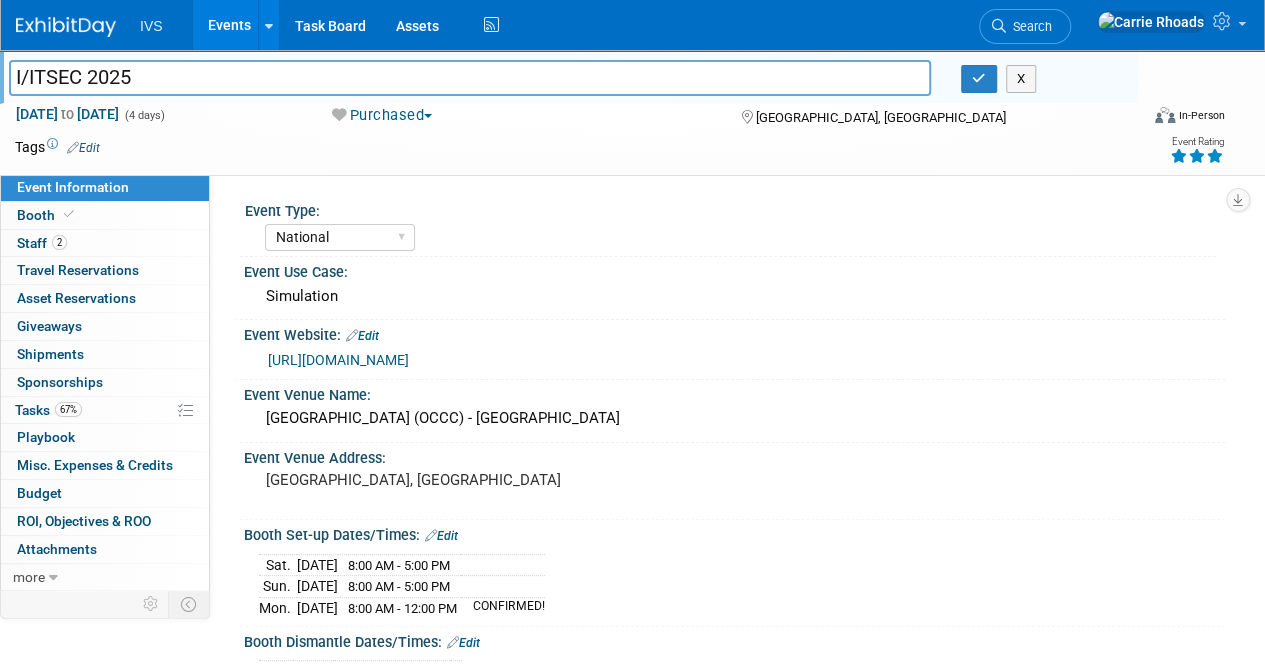 drag, startPoint x: 160, startPoint y: 75, endPoint x: 0, endPoint y: 67, distance: 160.19987 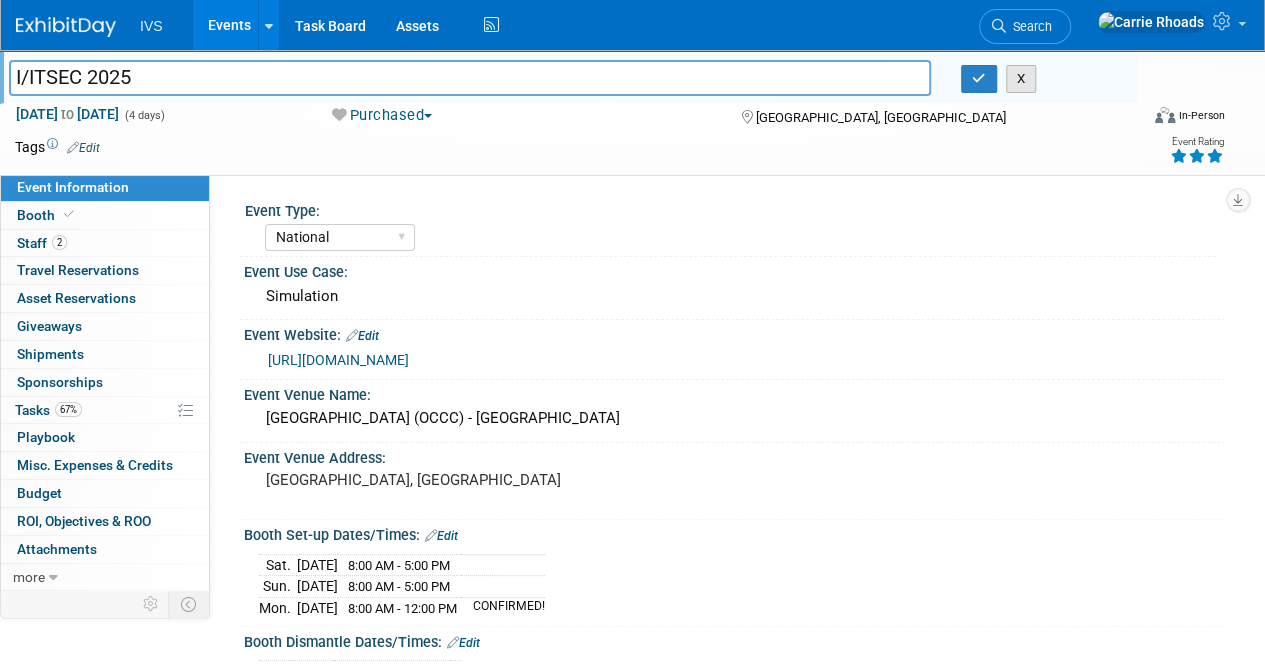 click on "X" at bounding box center (1021, 79) 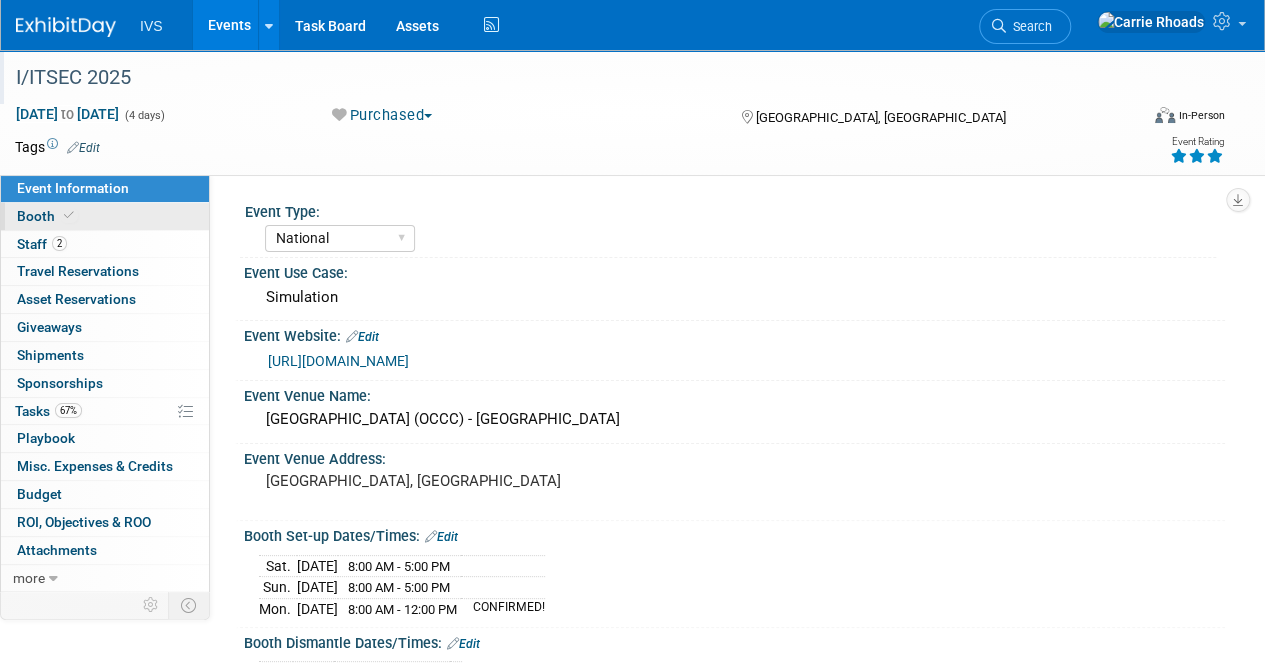 click at bounding box center (69, 215) 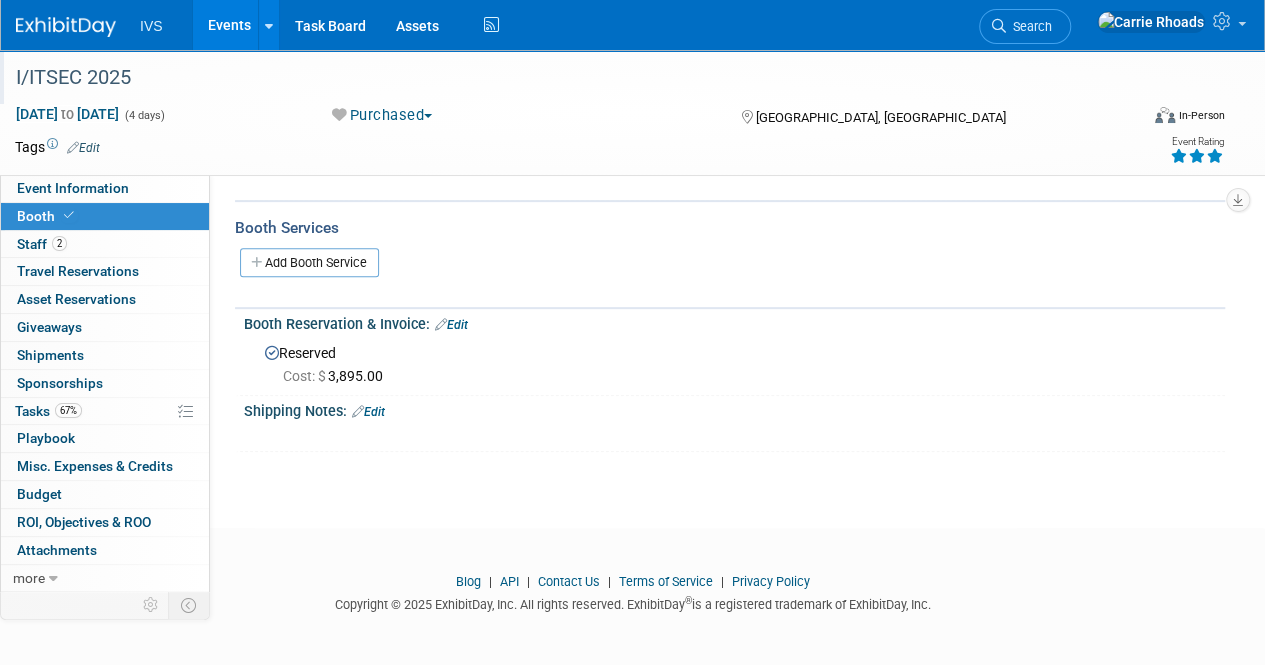 scroll, scrollTop: 8, scrollLeft: 0, axis: vertical 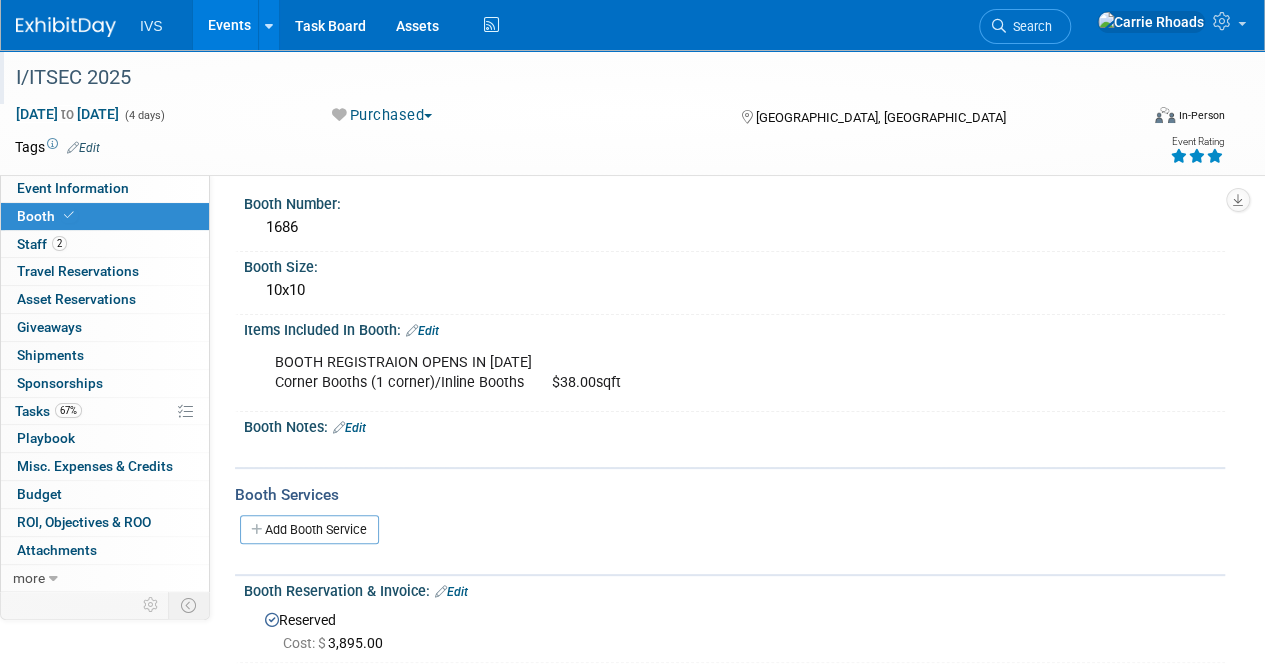 click at bounding box center [66, 27] 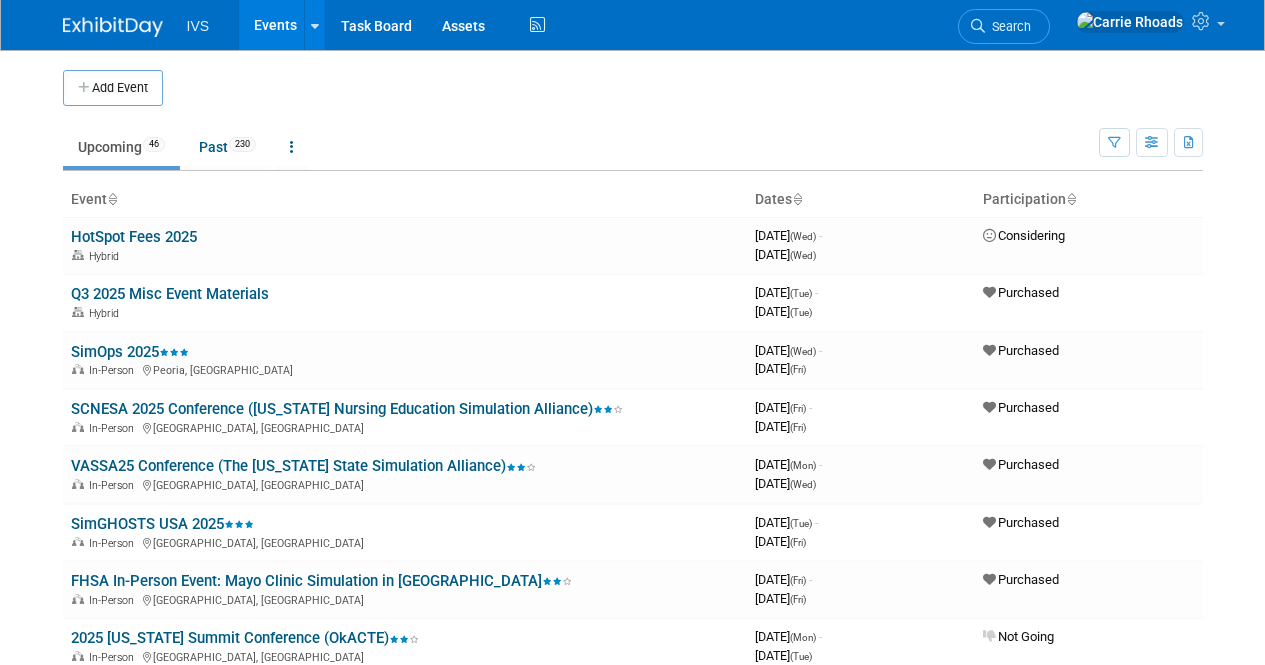 scroll, scrollTop: 0, scrollLeft: 0, axis: both 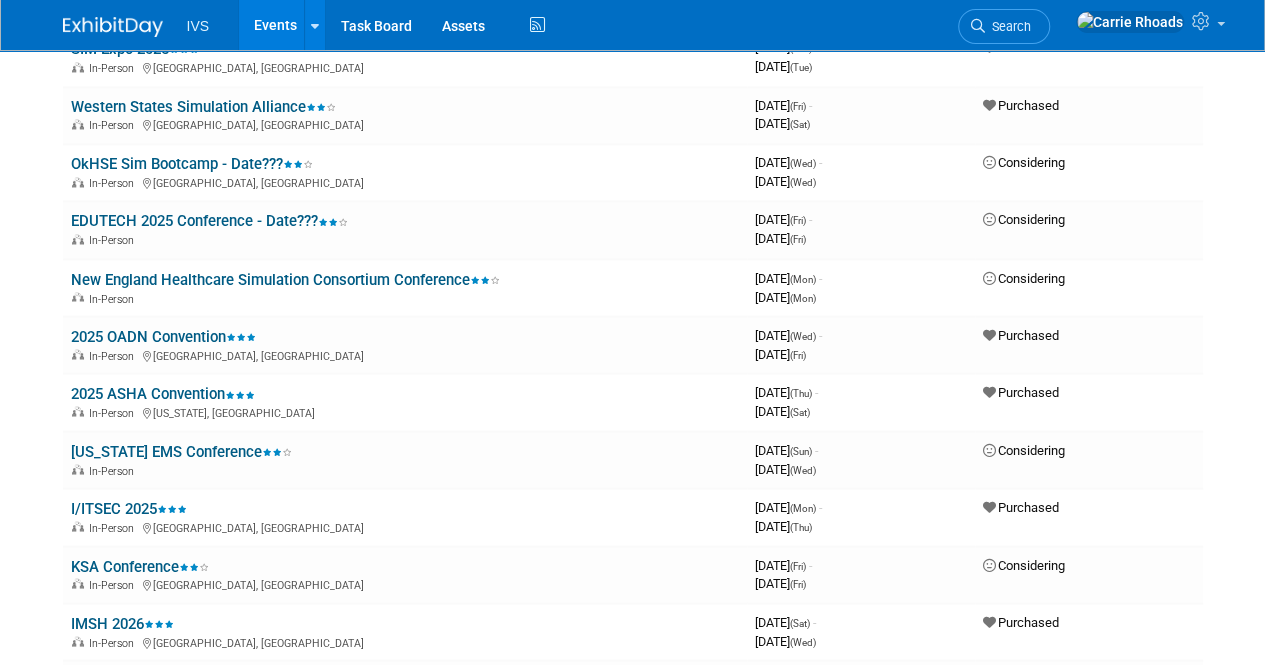 click on "IVS
Events
Add Event
Bulk Upload Events
Shareable Event Boards
Recently Viewed Events:
I/ITSEC 2025
[GEOGRAPHIC_DATA], [GEOGRAPHIC_DATA]
[DATE]  to  [DATE]
ETC 2025 Annual Conference (Educational Technology Collaborative)
[GEOGRAPHIC_DATA], [GEOGRAPHIC_DATA]
[DATE]  to  [DATE]
EDUCAUSE
[GEOGRAPHIC_DATA], [GEOGRAPHIC_DATA]
[DATE]  to  [DATE]
Task Board
Assets
Activity Feed
My Account
My Profile & Preferences
Sync to External Calendar...
Team Workspace
Users and Permissions
Workspace Settings
Metrics & Analytics
Budgeting, ROI & ROO
Annual Budgets (all events)
Refer & Earn
Contact us
Sign out
Search
Recently Viewed Events:" at bounding box center [632, -1290] 